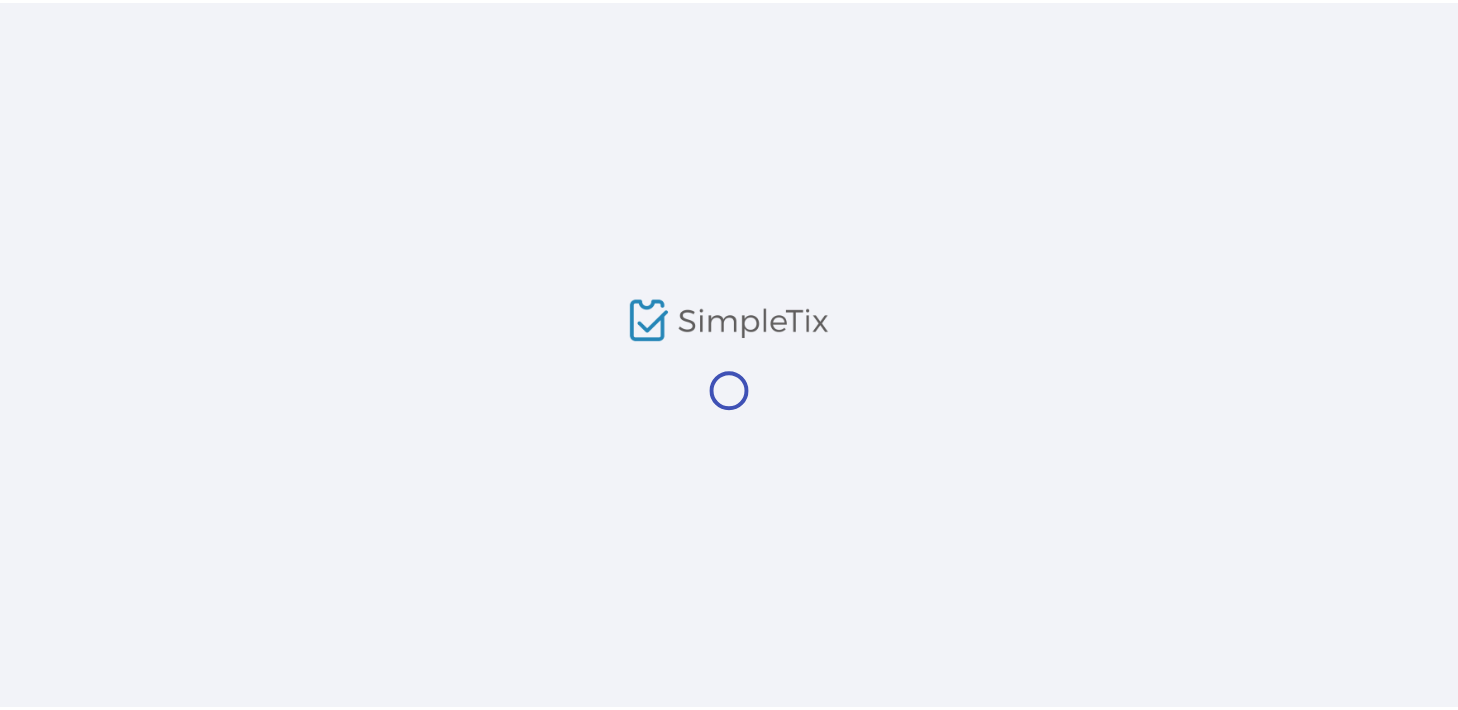 scroll, scrollTop: 0, scrollLeft: 0, axis: both 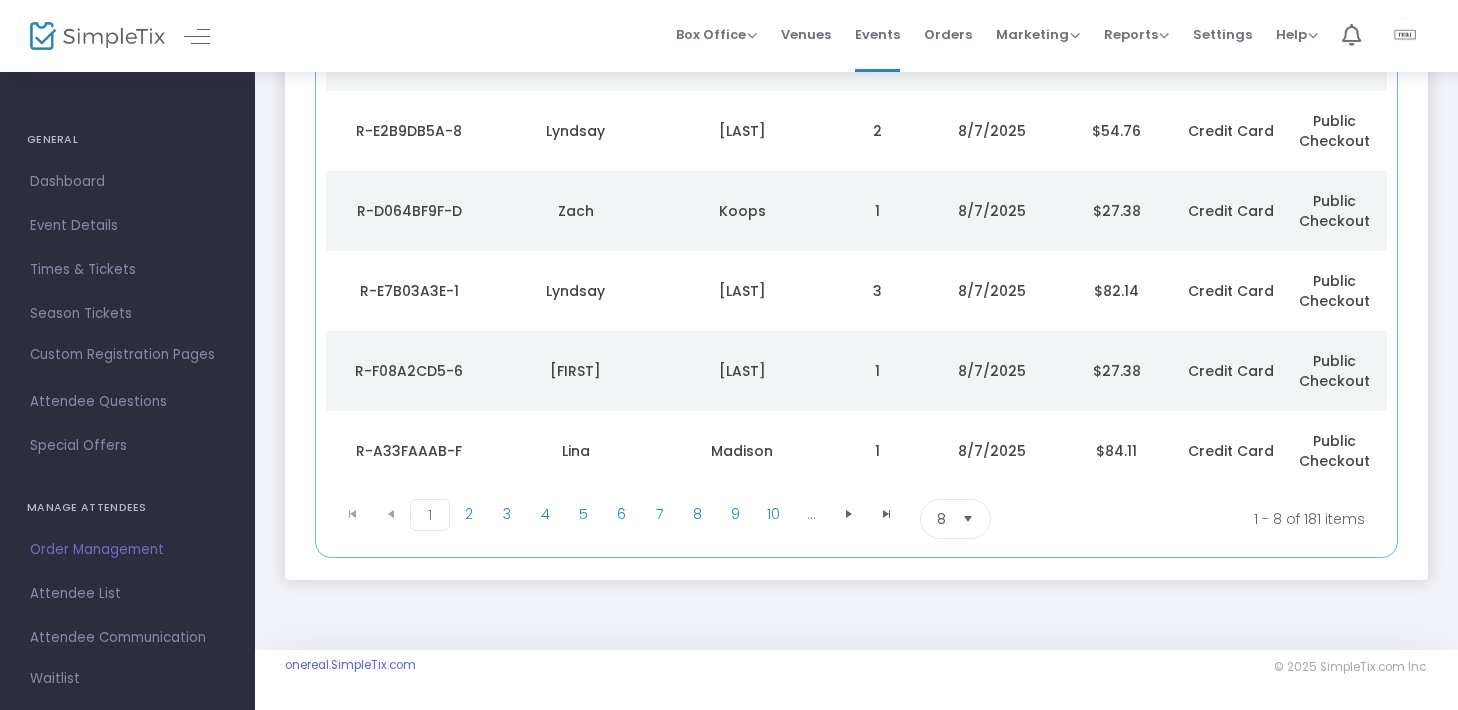 drag, startPoint x: 137, startPoint y: 587, endPoint x: 174, endPoint y: 584, distance: 37.12142 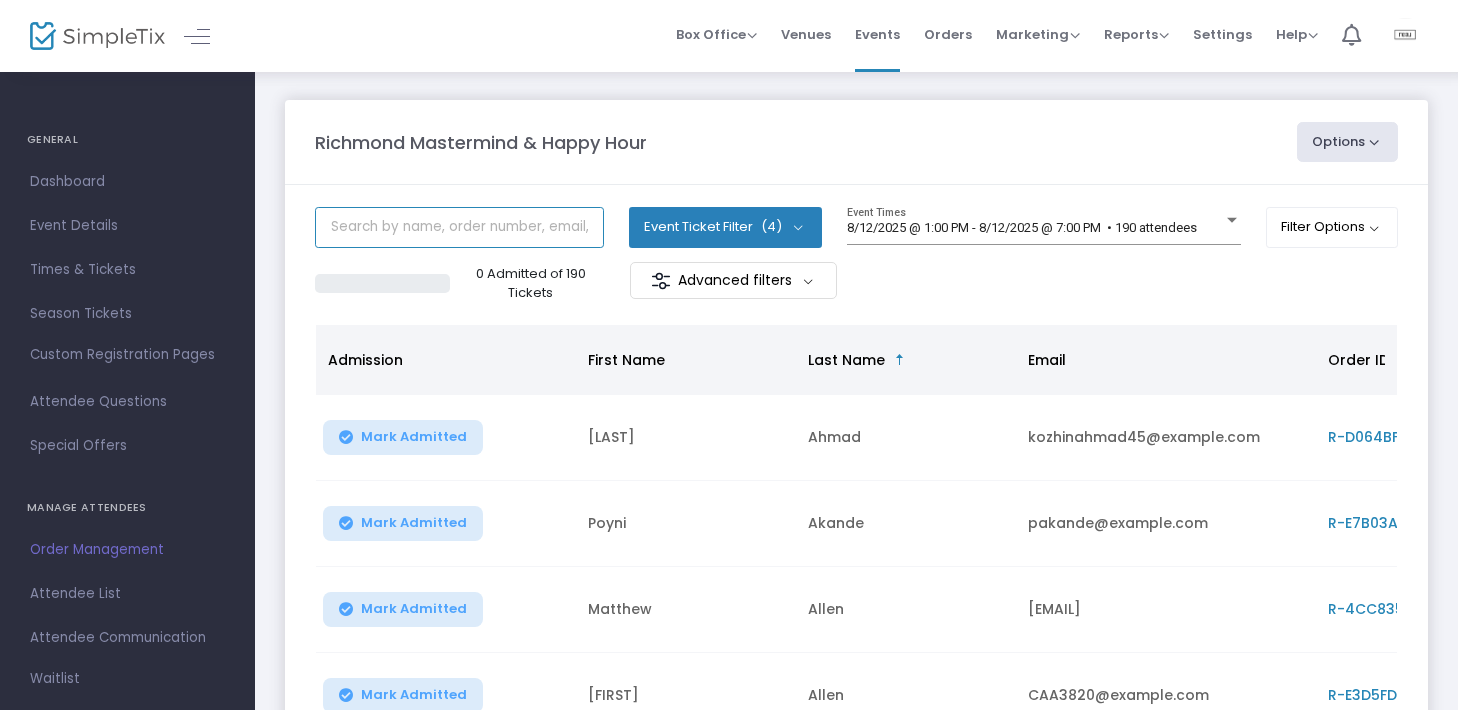 click 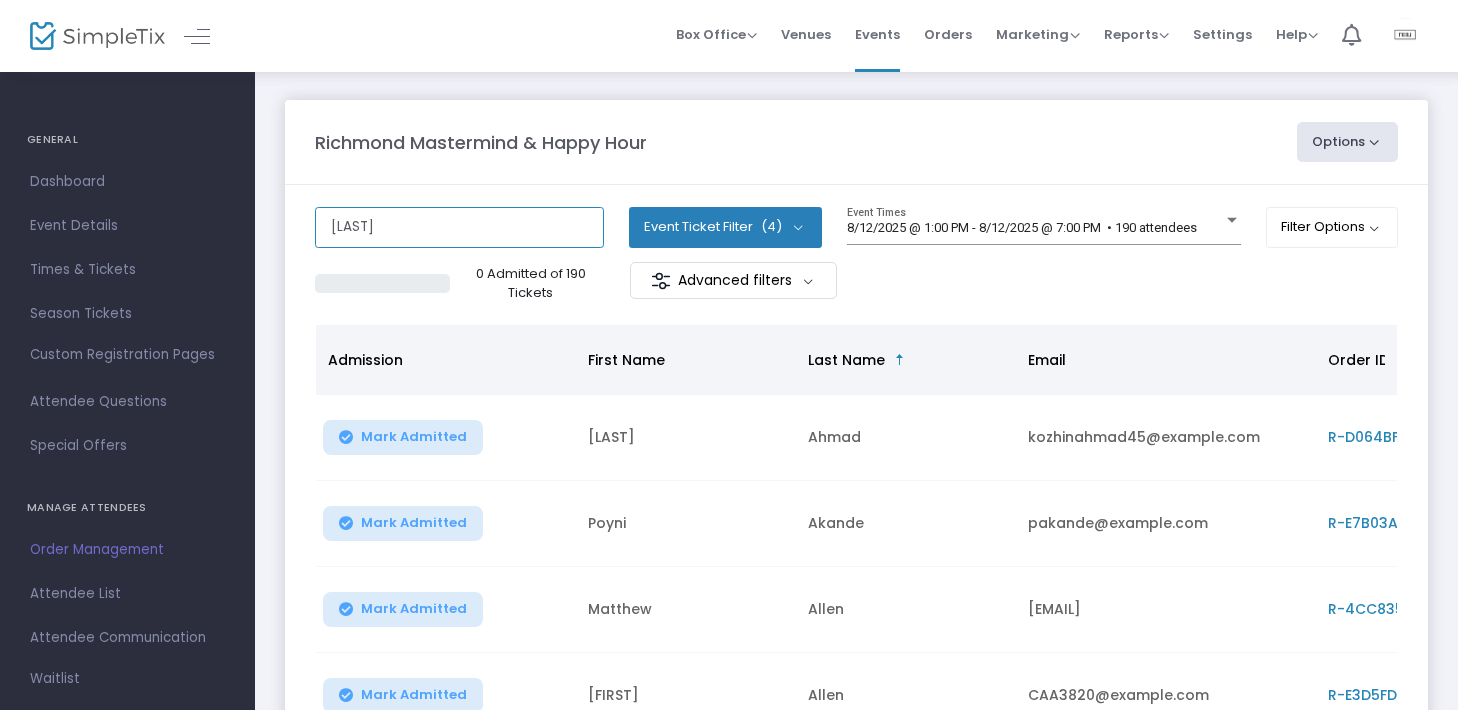 type on "[LAST]" 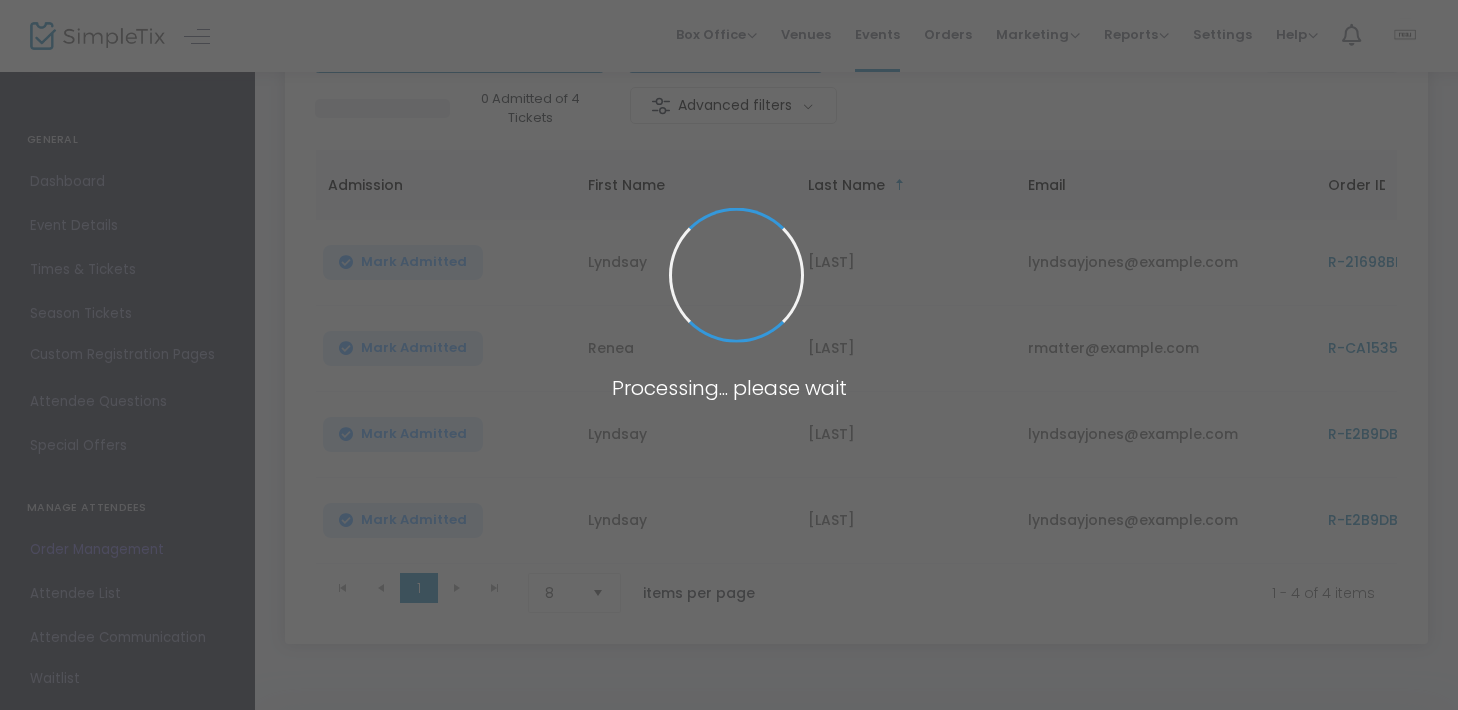 scroll, scrollTop: 212, scrollLeft: 0, axis: vertical 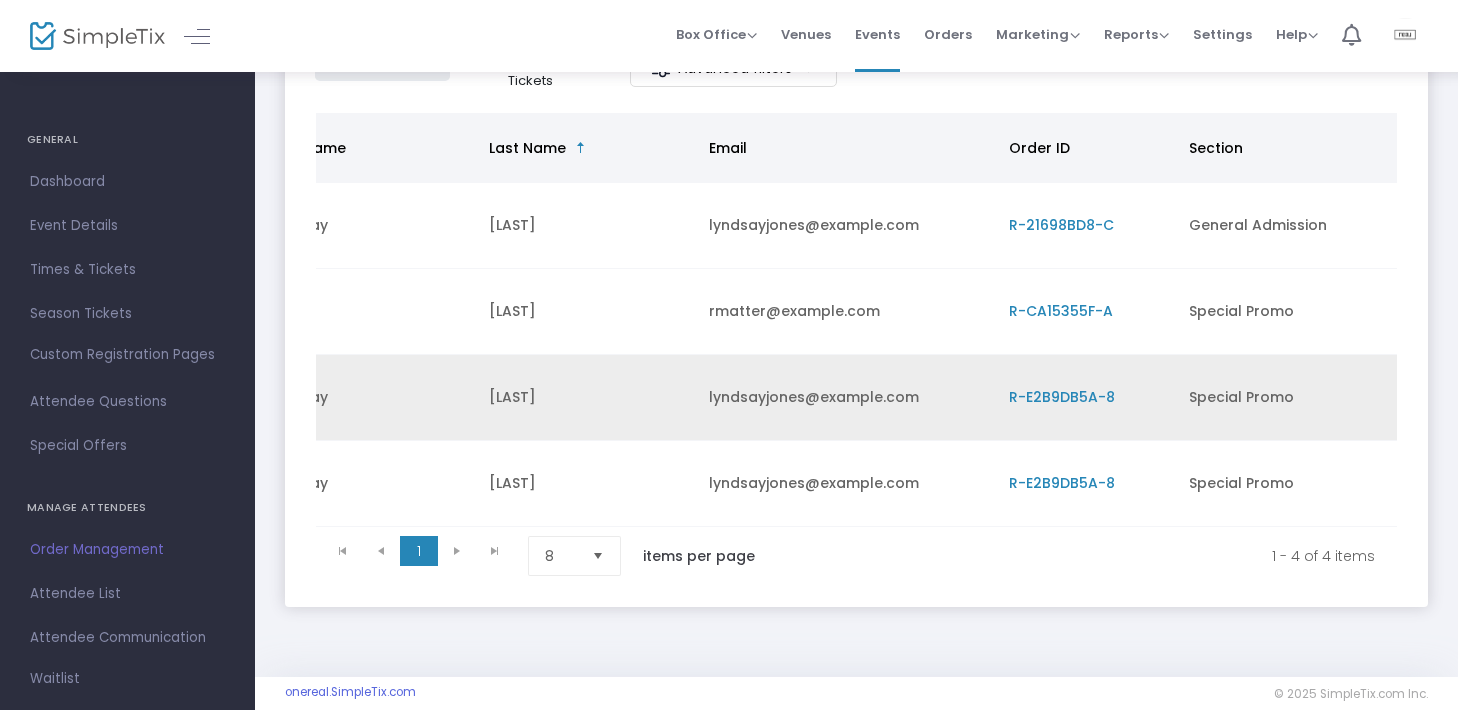 click on "R-E2B9DB5A-8" 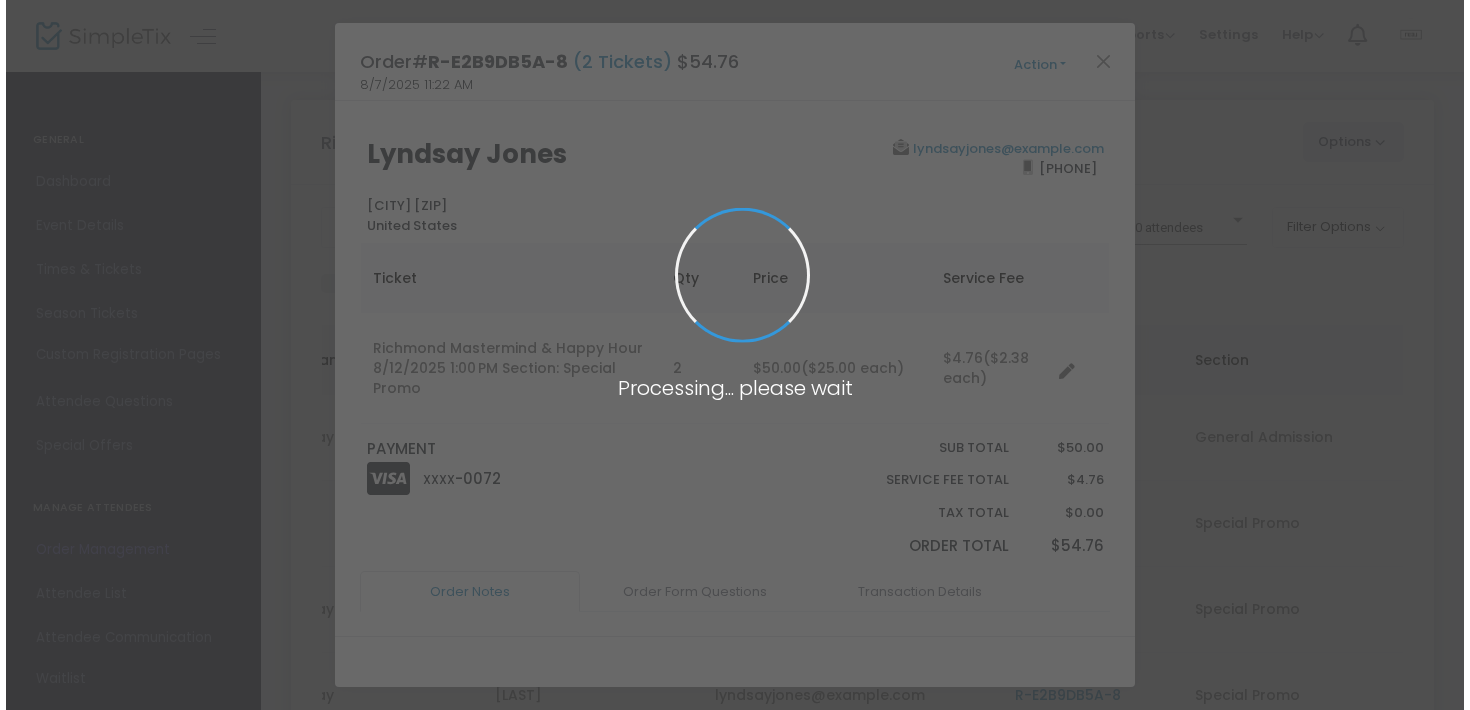 scroll, scrollTop: 0, scrollLeft: 0, axis: both 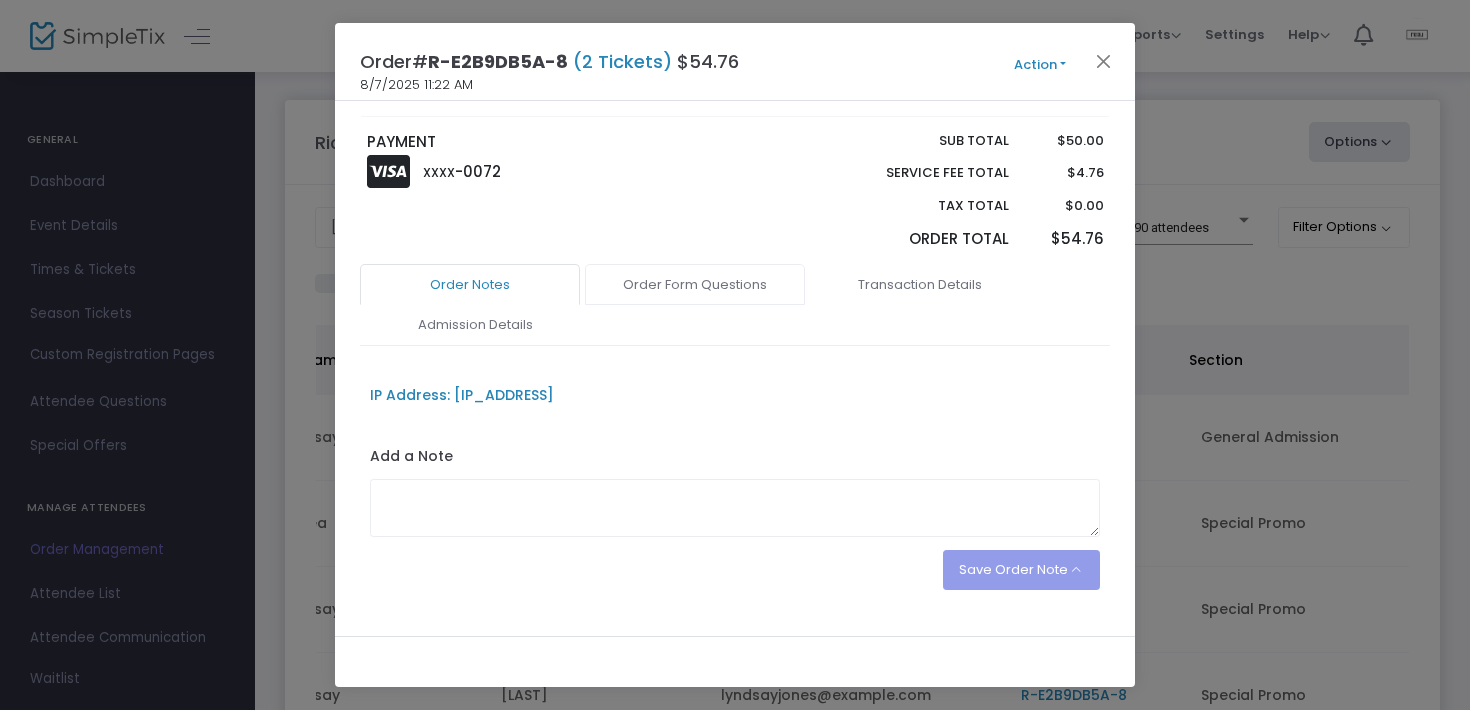 click on "Order Form Questions" at bounding box center (695, 285) 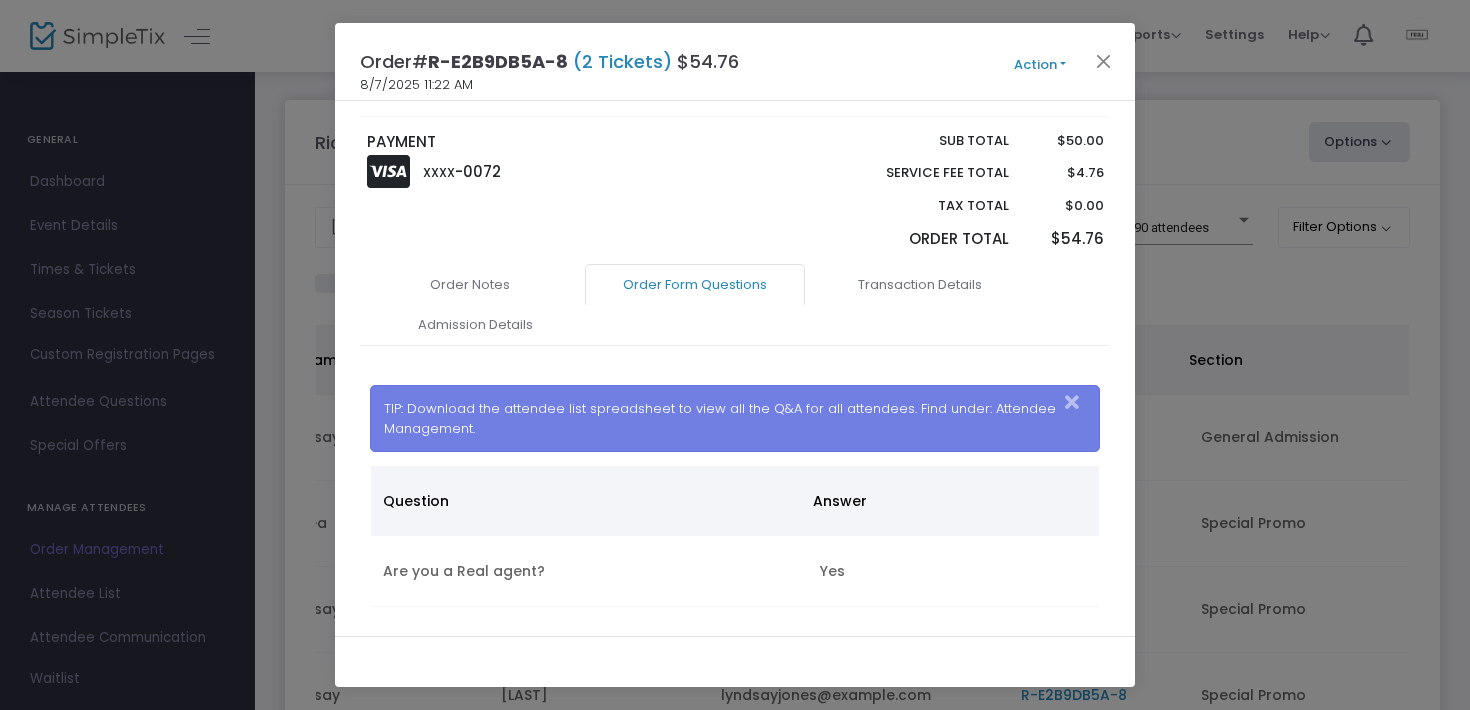 click on "Action" 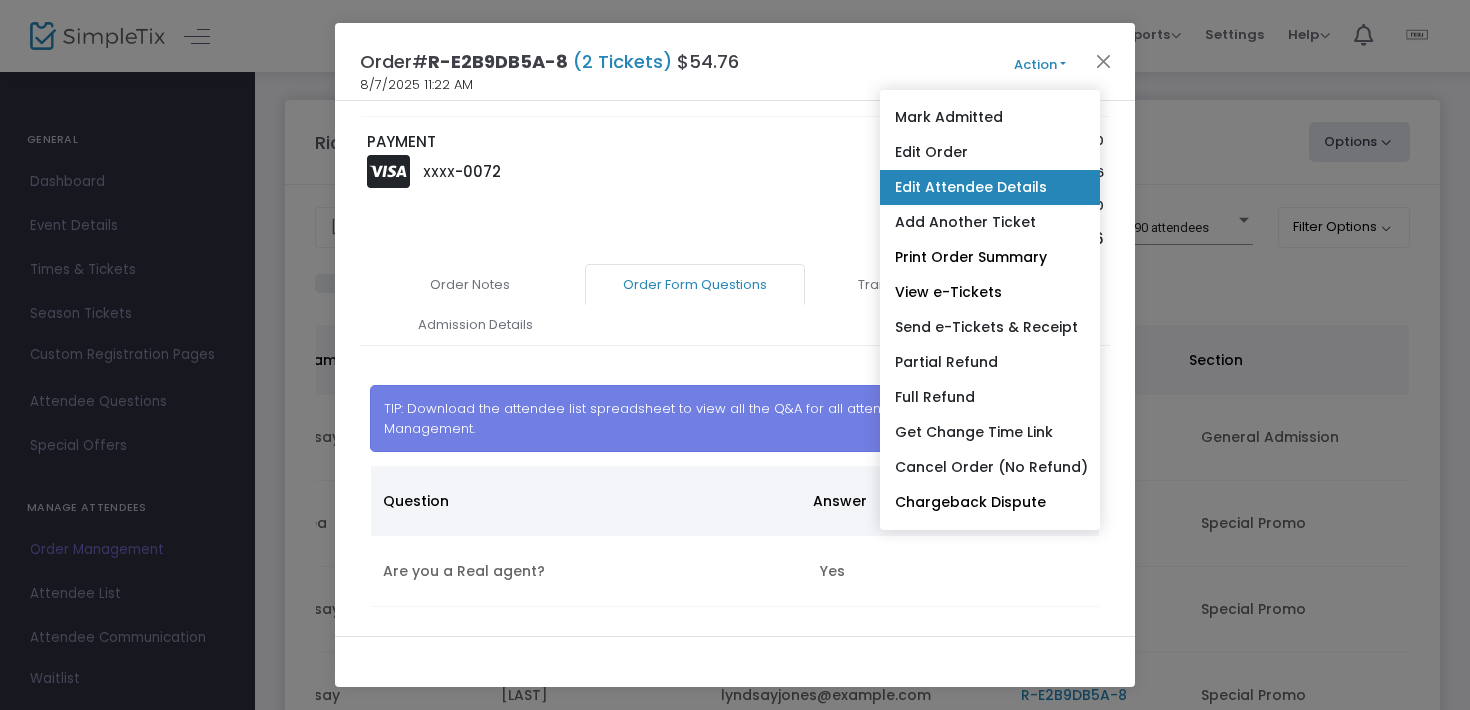 click on "Edit Attendee Details" 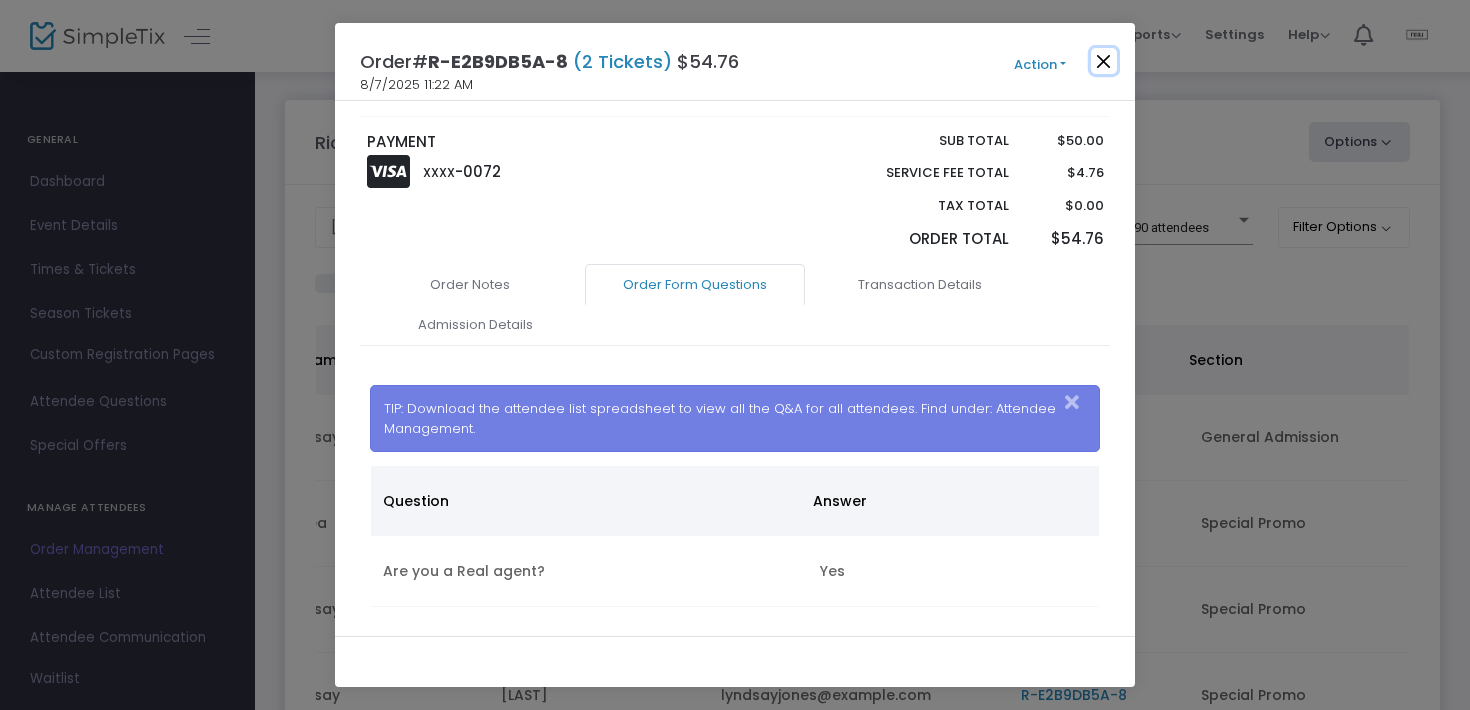 click 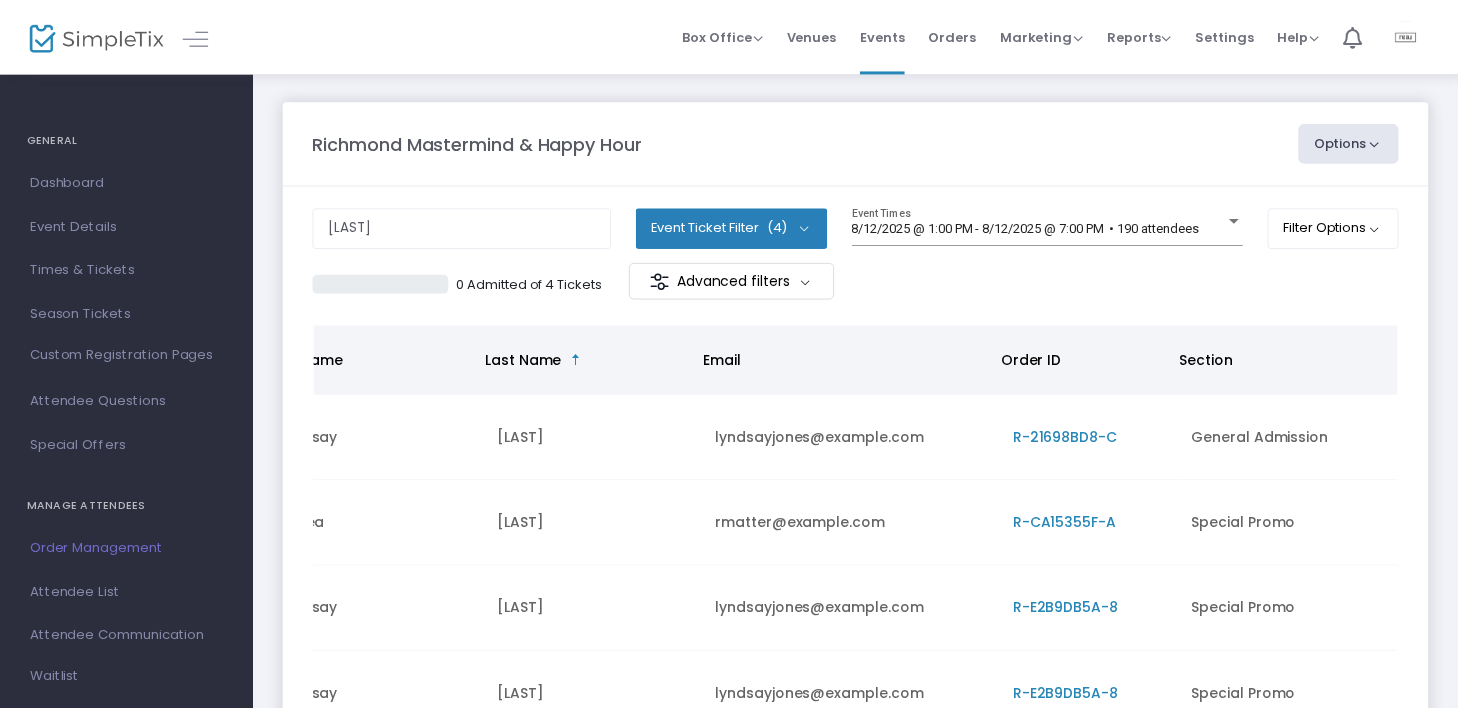 scroll 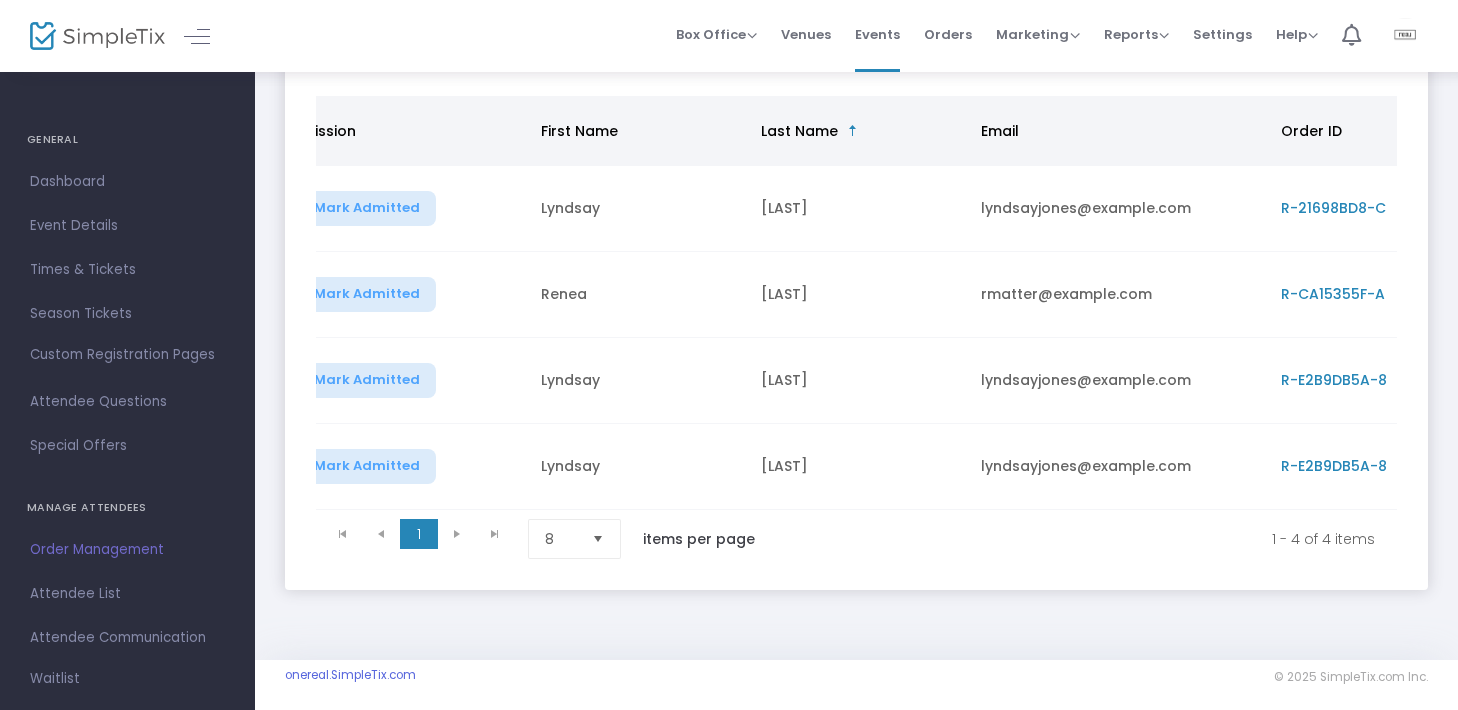 click on "R-E2B9DB5A-8" 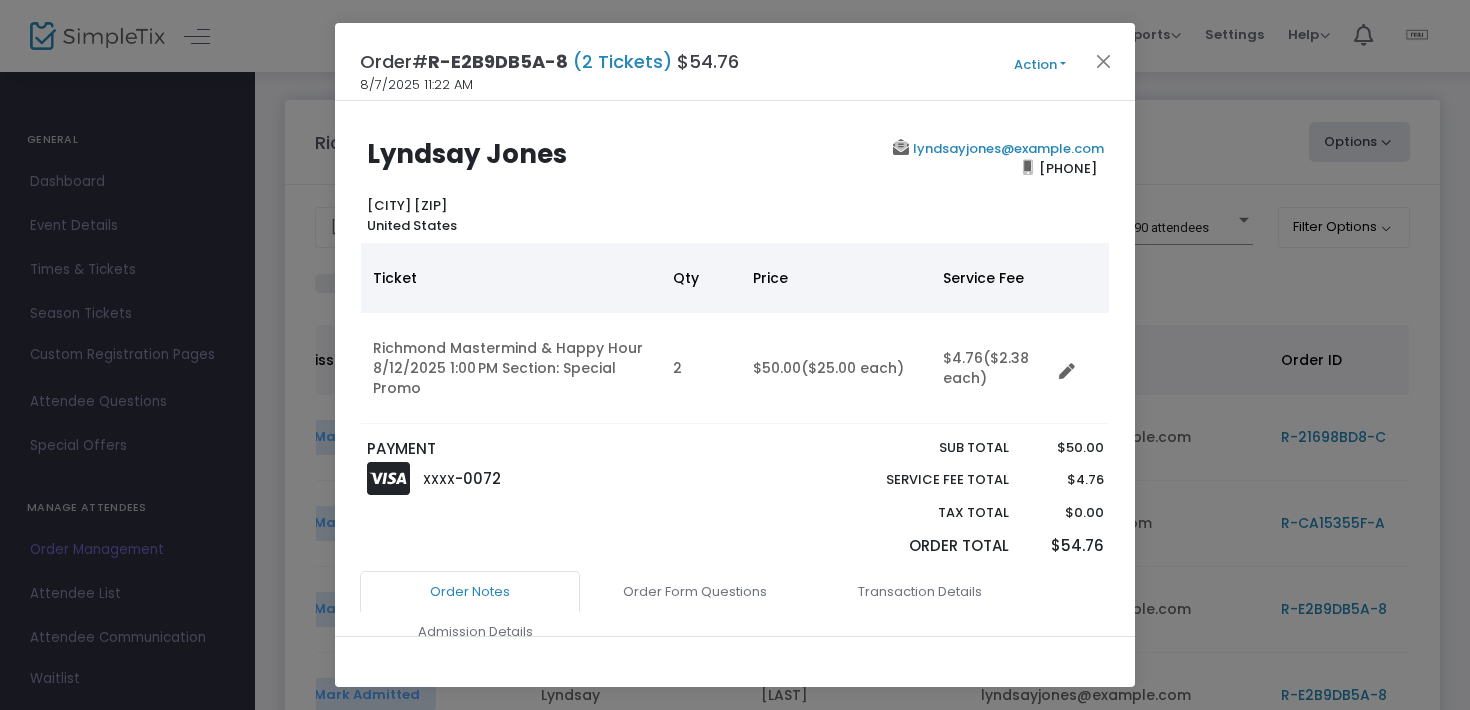 click on "Action" 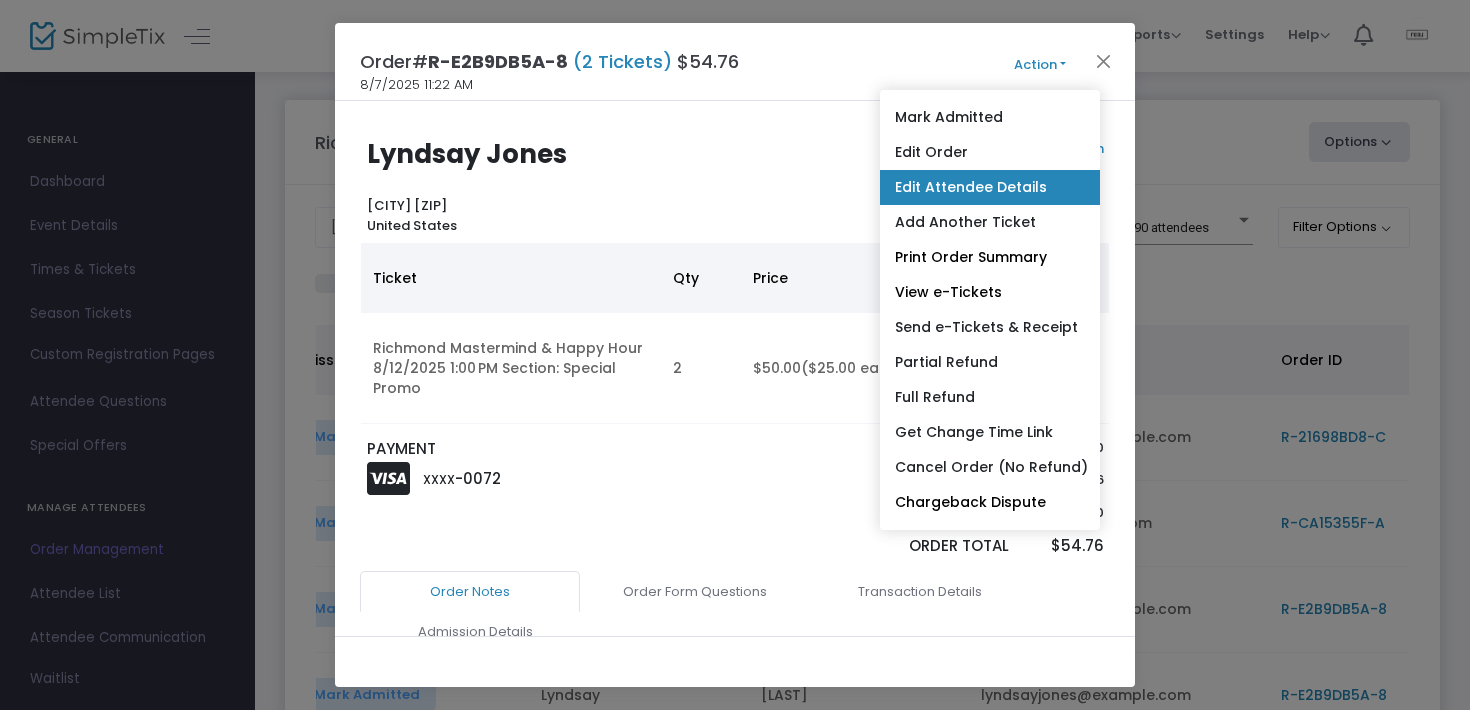 click on "Edit Attendee Details" 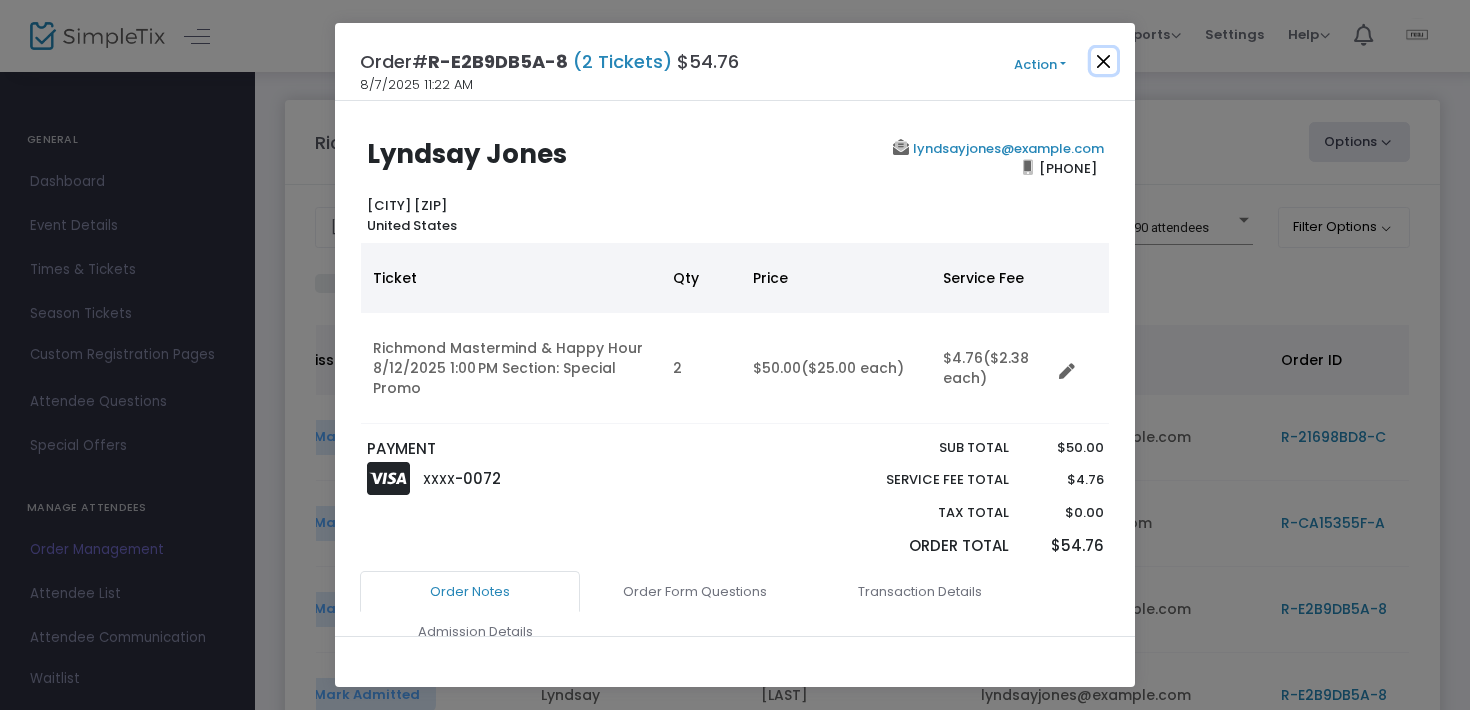 click 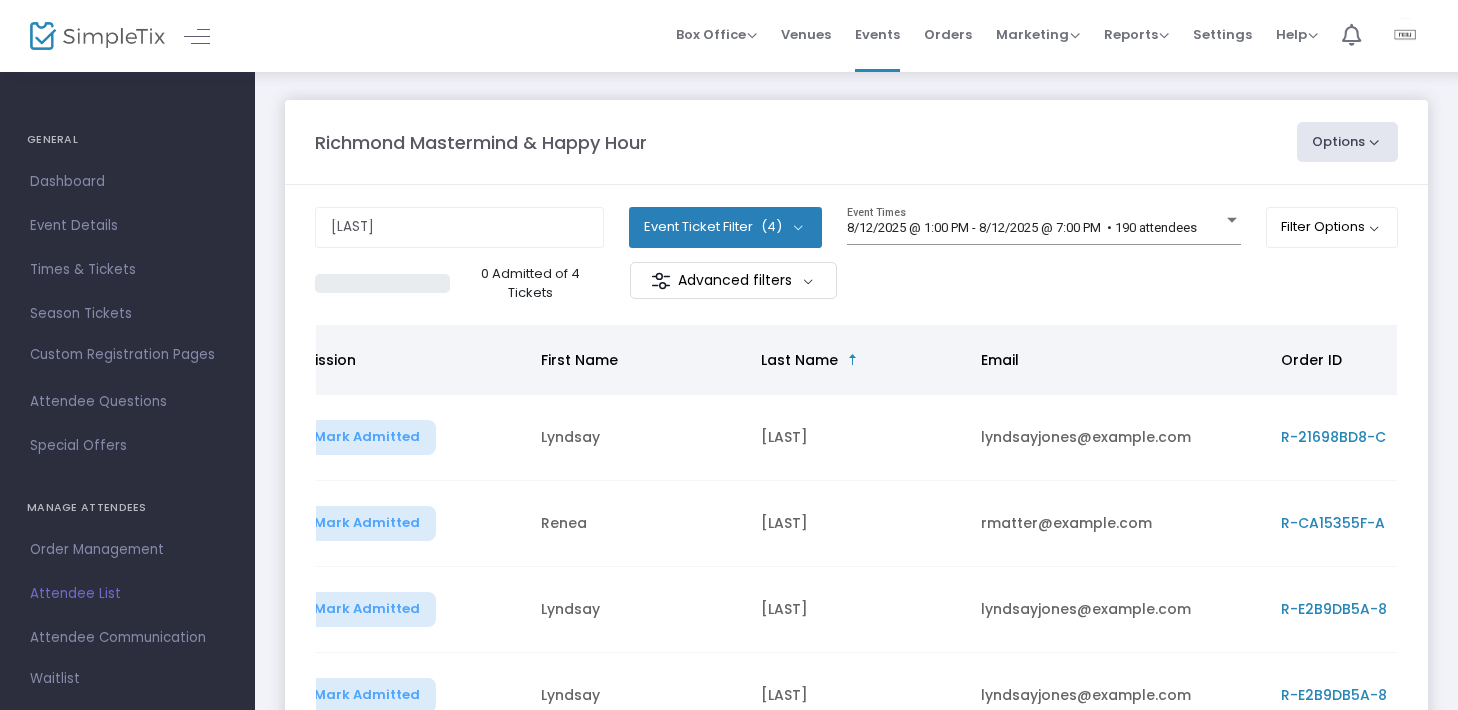 click on "Order Management" at bounding box center [127, 550] 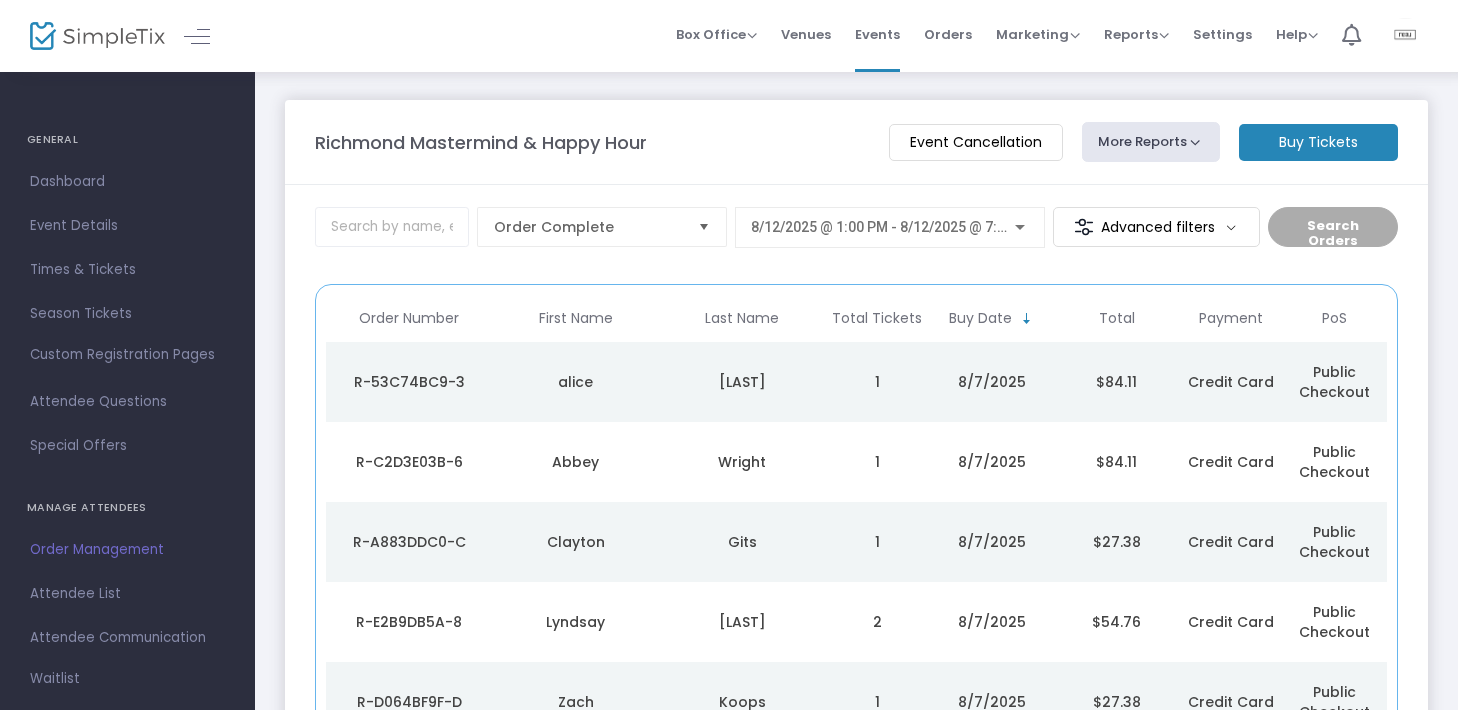 click on "More Reports" 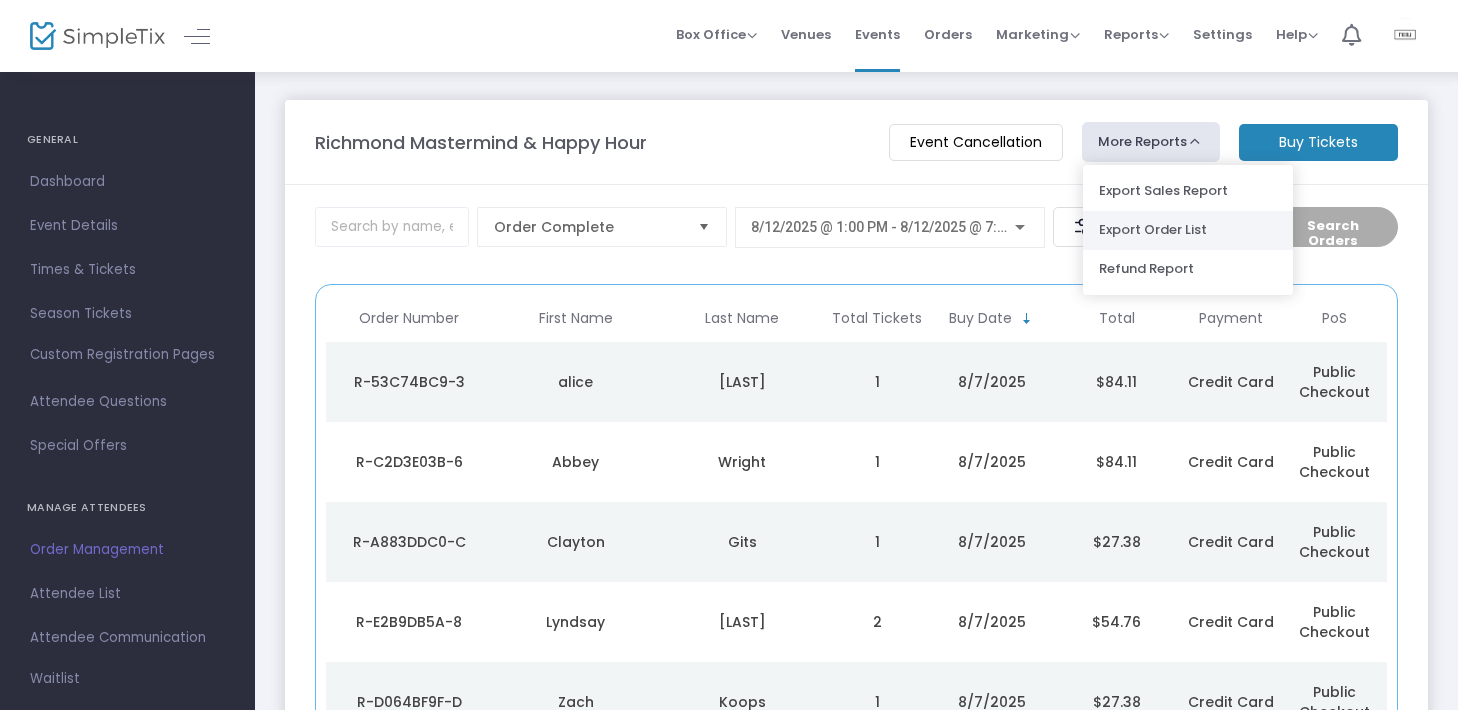 click on "Export Order List" 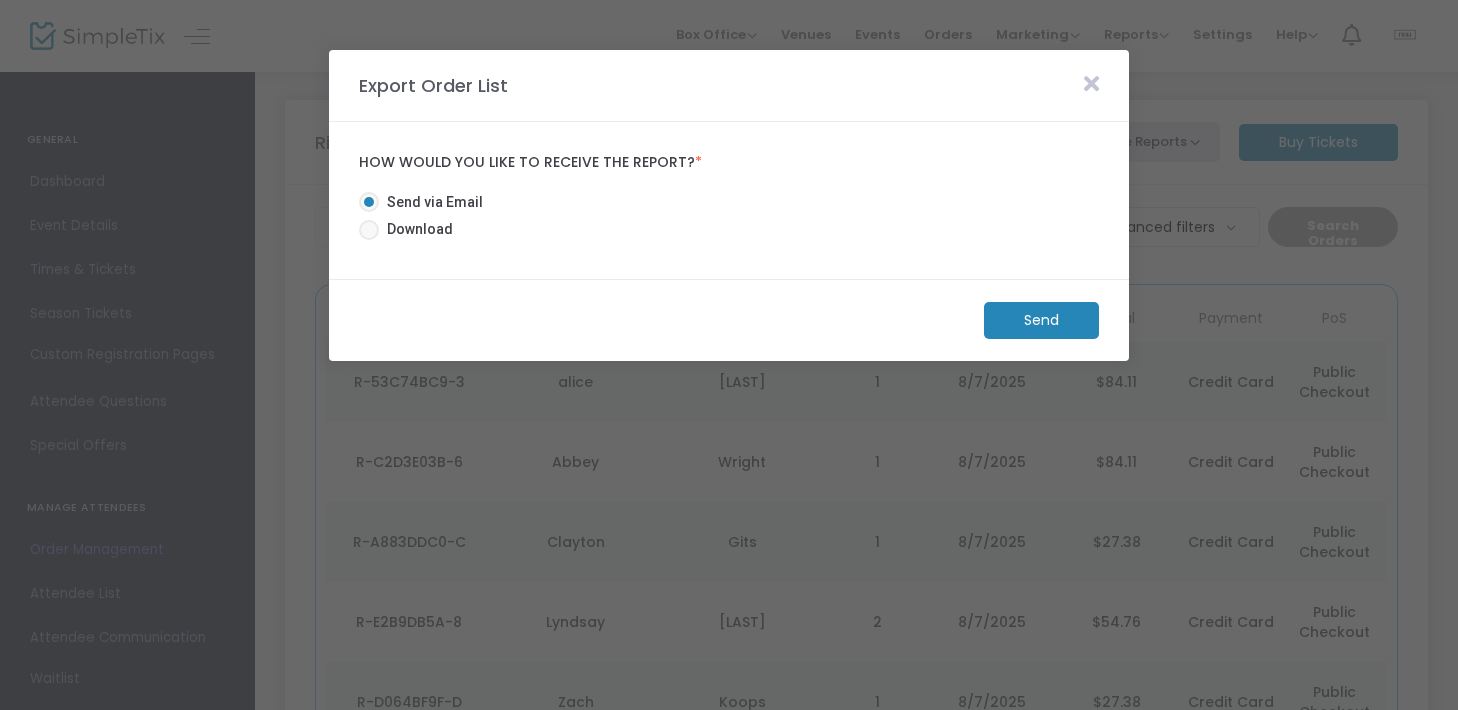 click on "Download" at bounding box center (416, 229) 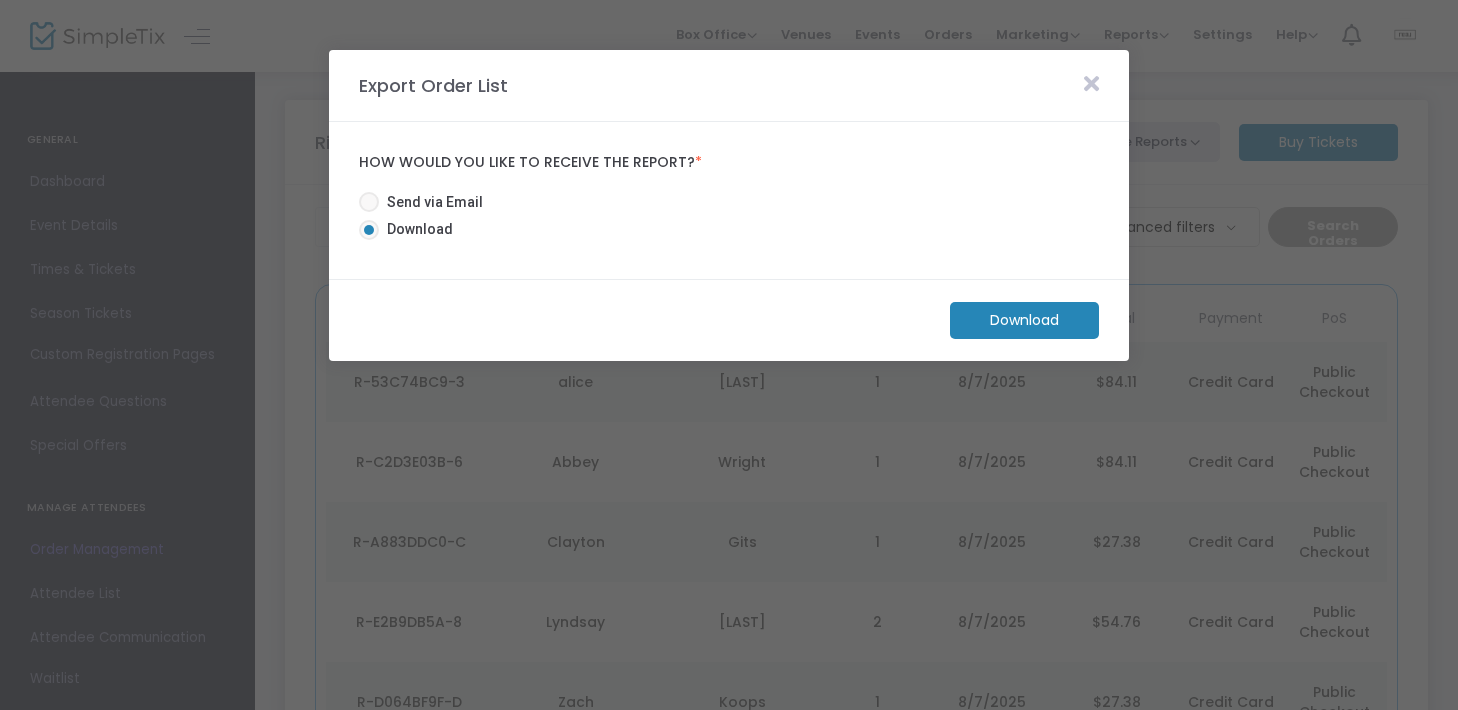 click on "Download" 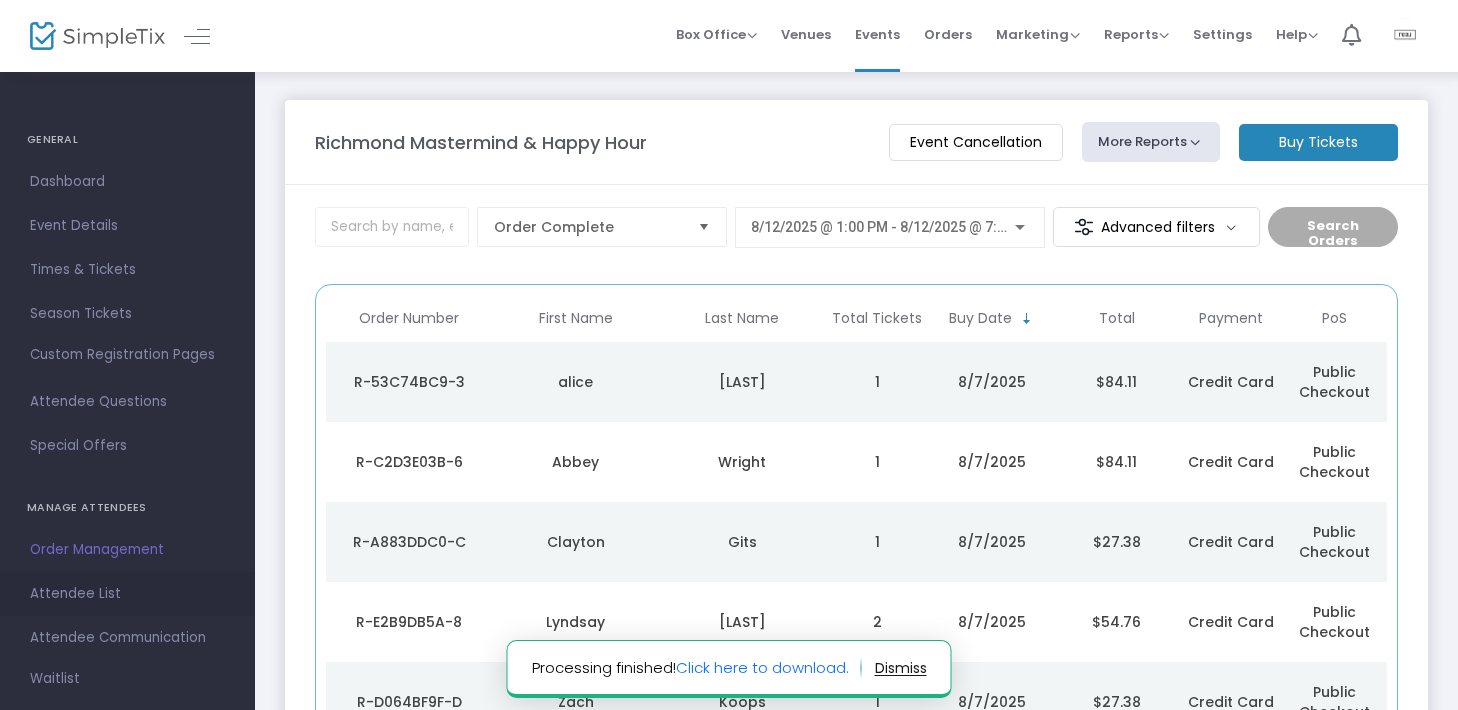 click on "Attendee List" at bounding box center (127, 594) 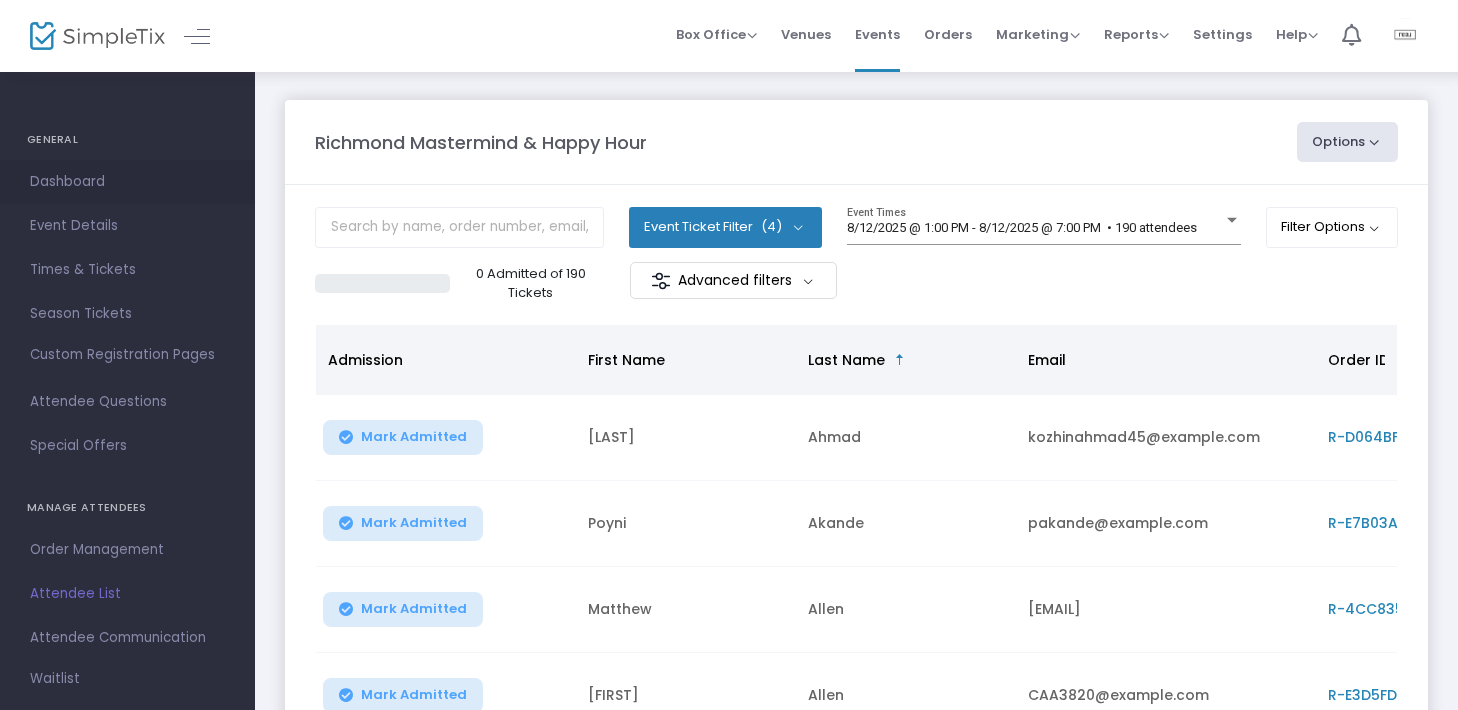 click on "Dashboard" at bounding box center [127, 182] 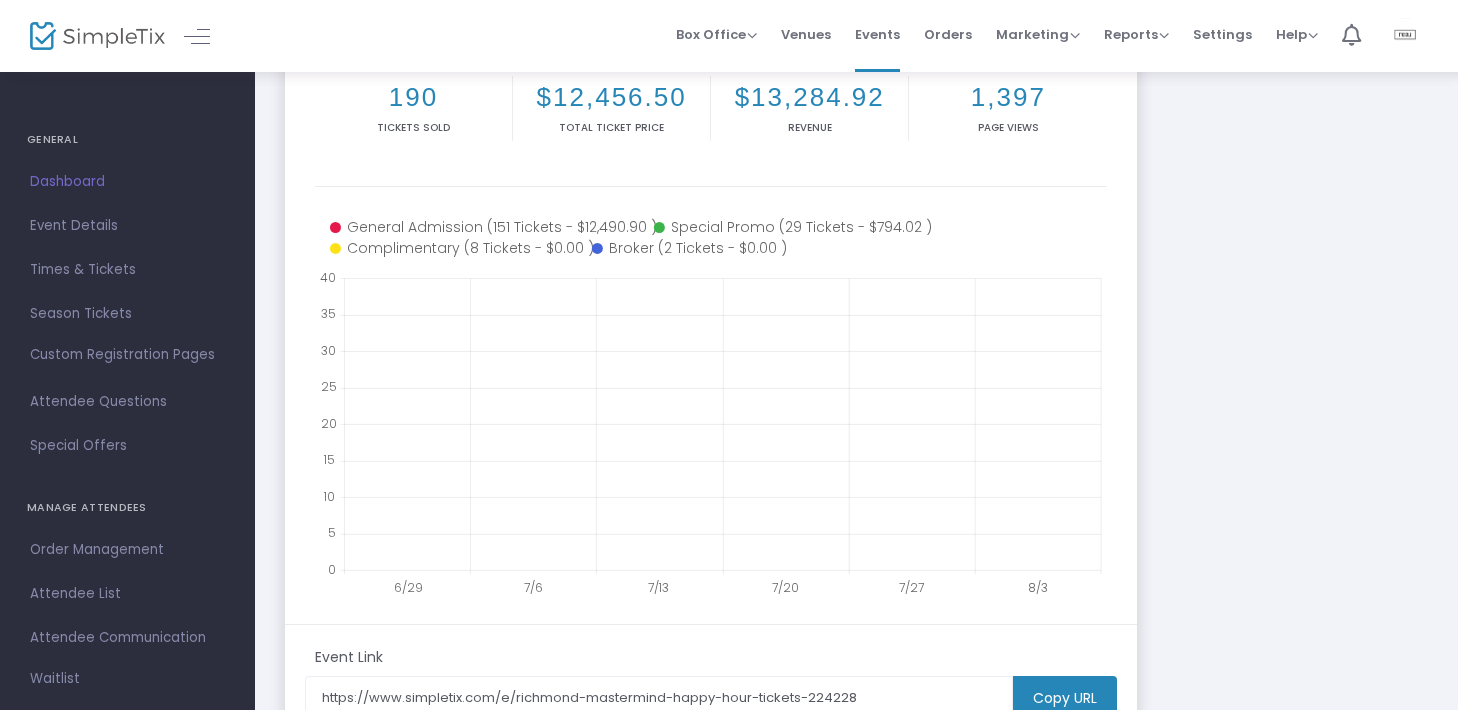 scroll, scrollTop: 290, scrollLeft: 0, axis: vertical 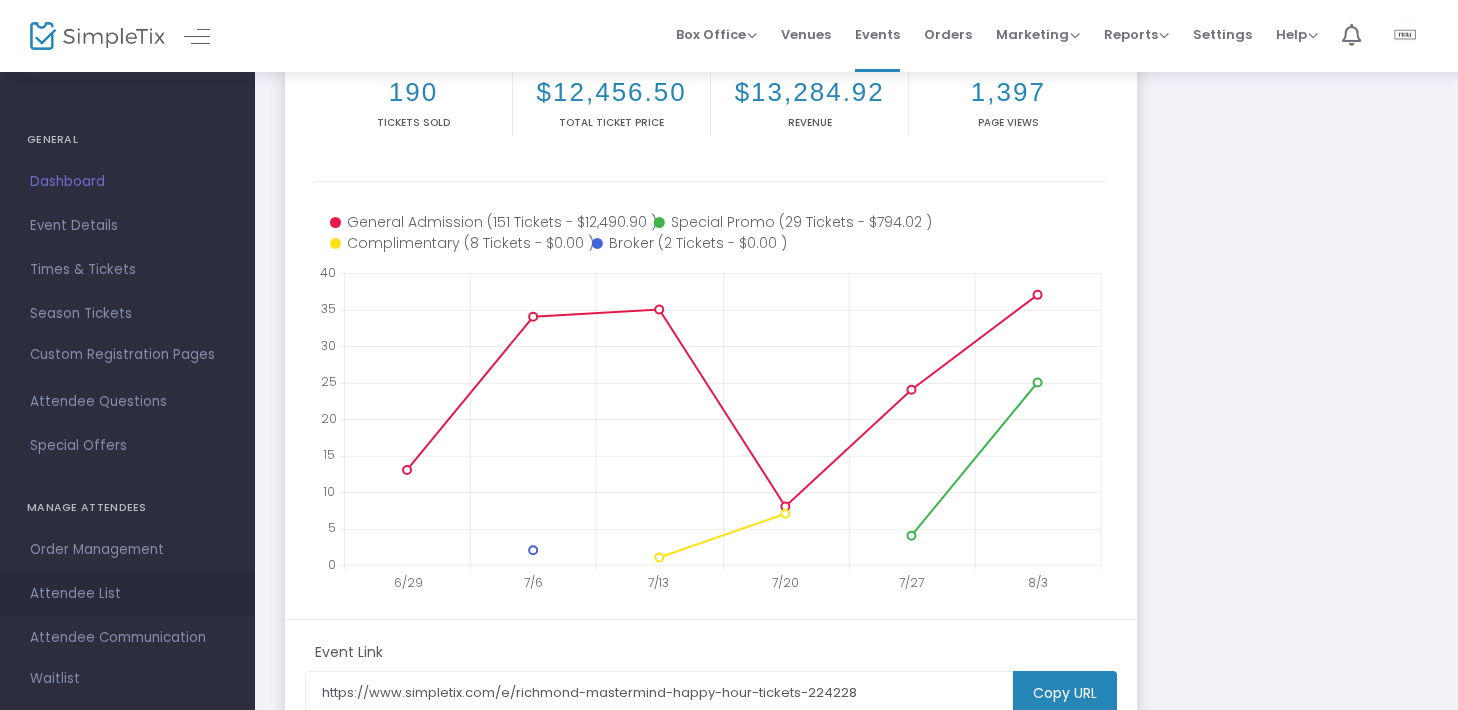 click on "Attendee List" at bounding box center [127, 594] 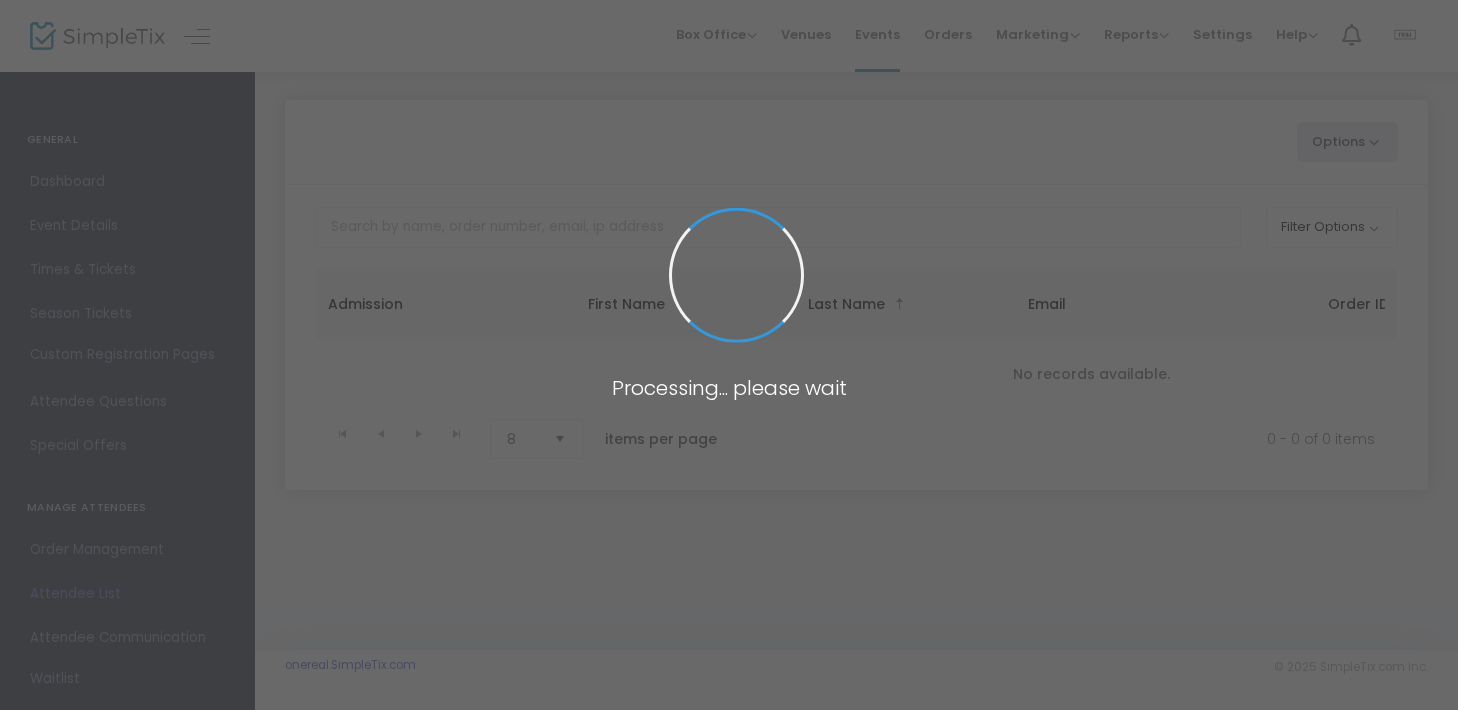 scroll, scrollTop: 0, scrollLeft: 0, axis: both 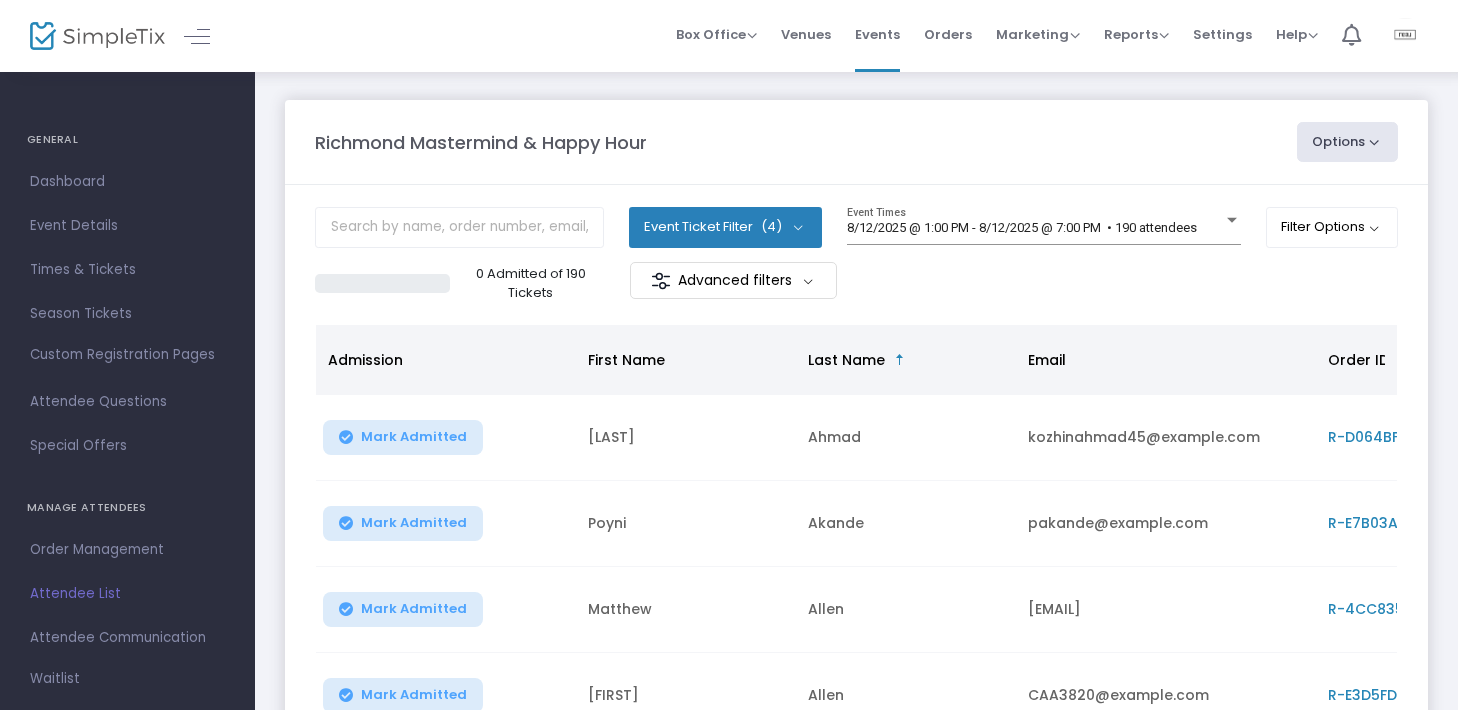 click on "Options" 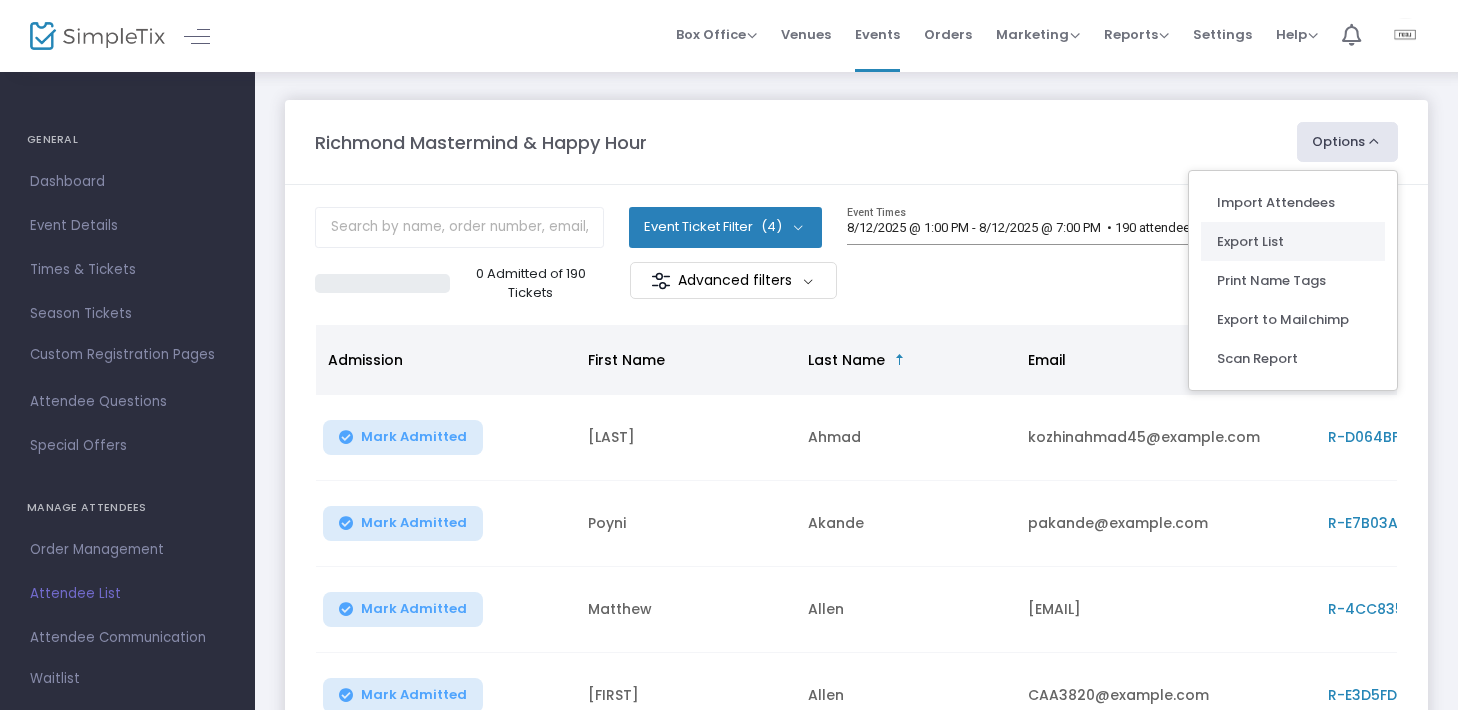 click on "Export List" 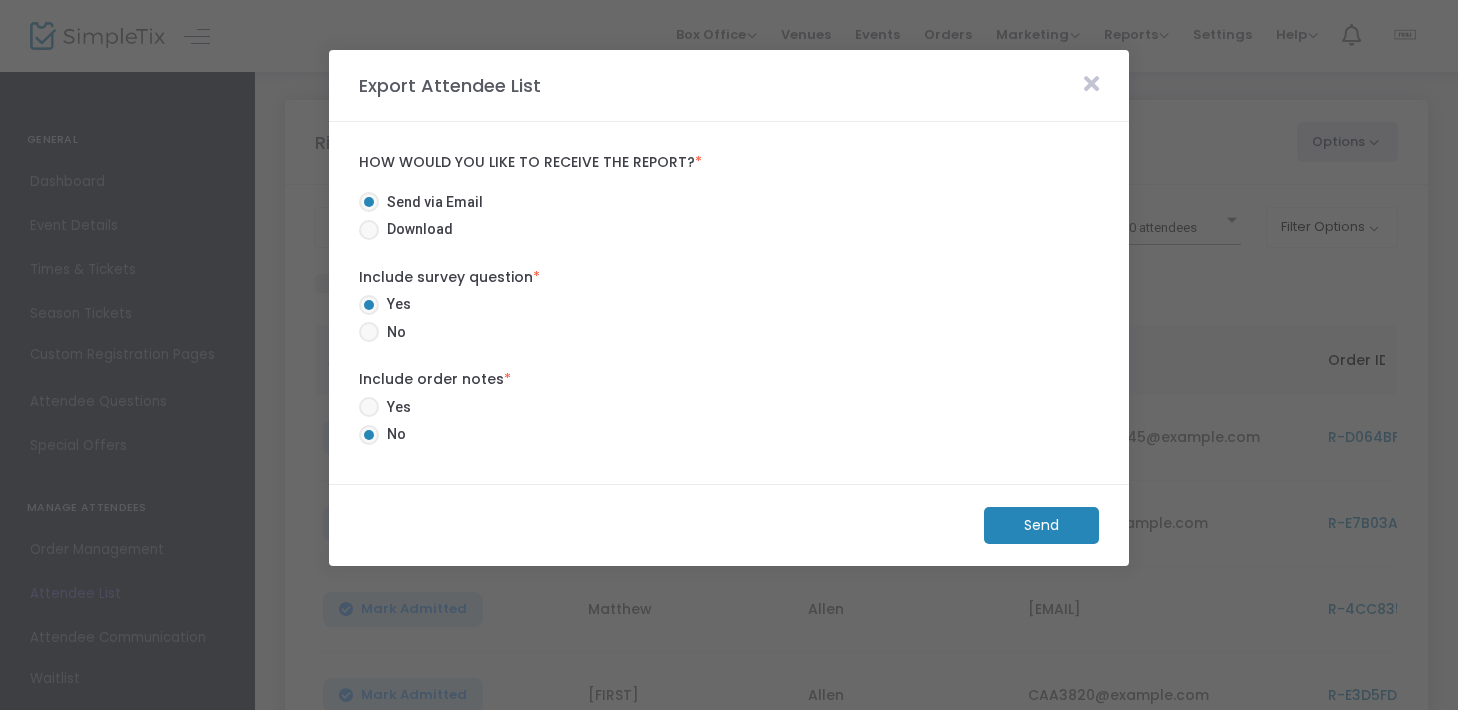 click on "Send via Email" at bounding box center (429, 206) 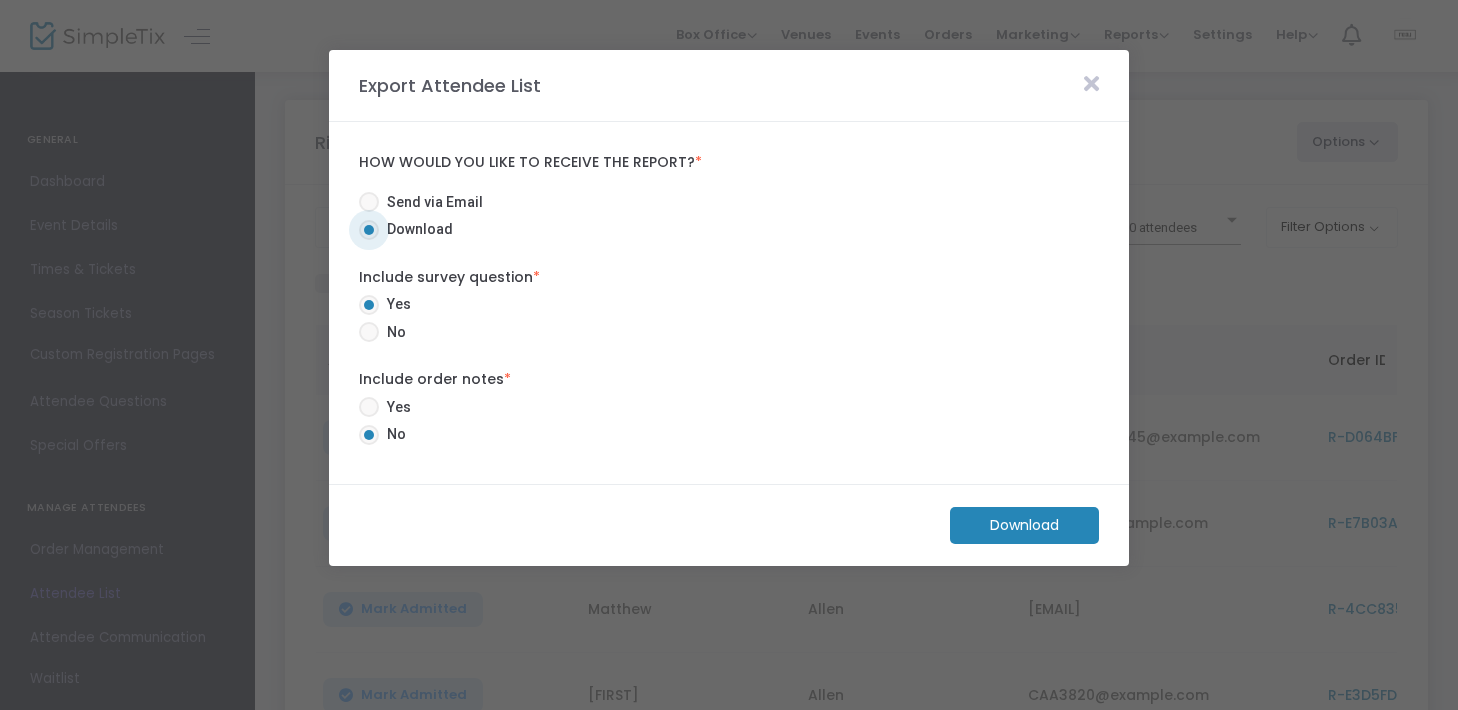 click on "Download" 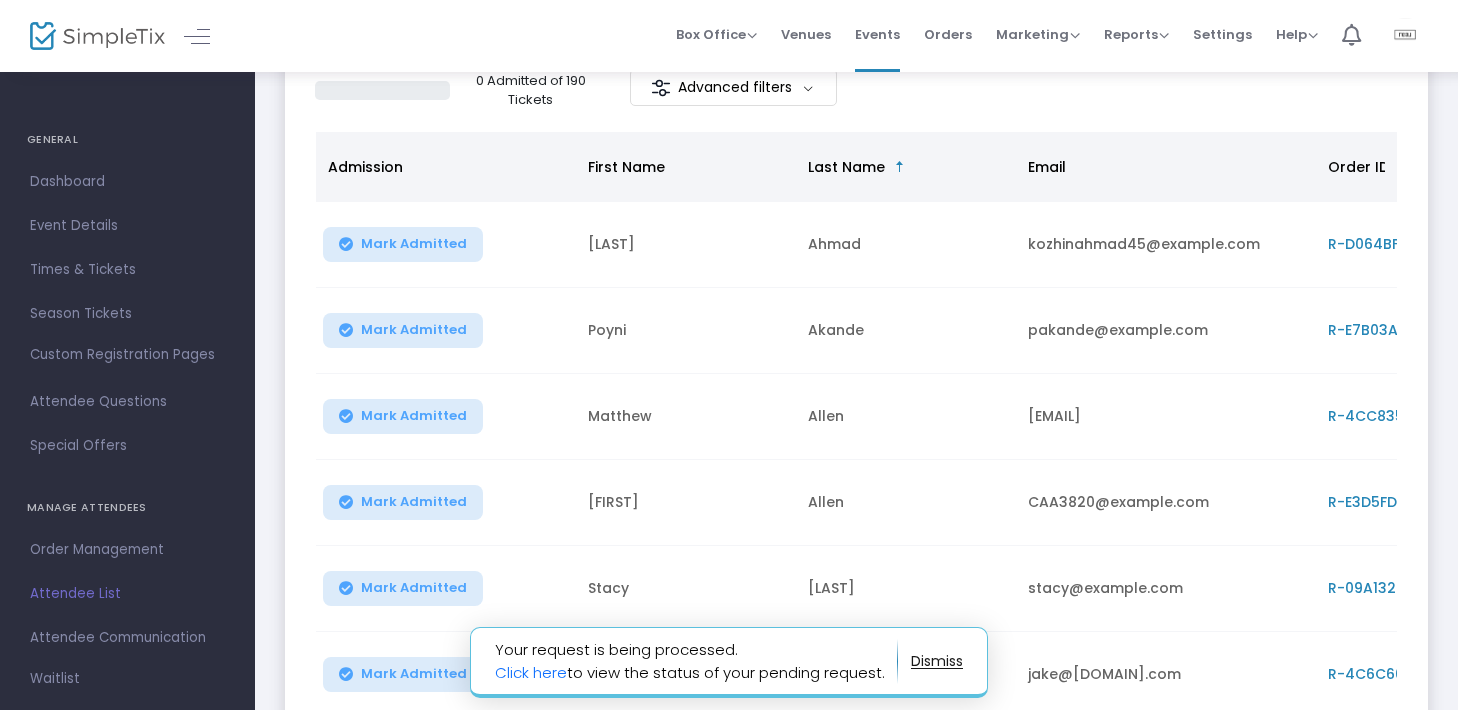 scroll, scrollTop: 252, scrollLeft: 0, axis: vertical 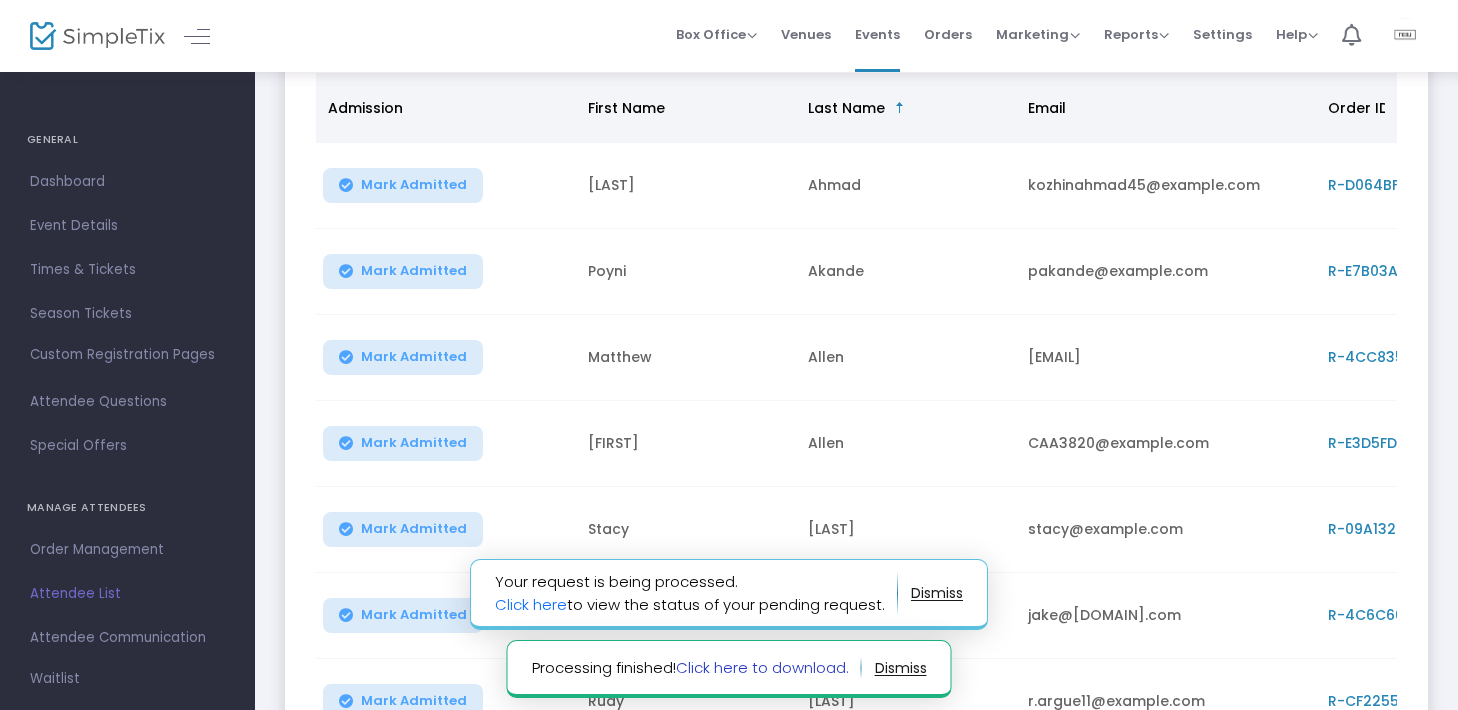 click on "Click here to download." 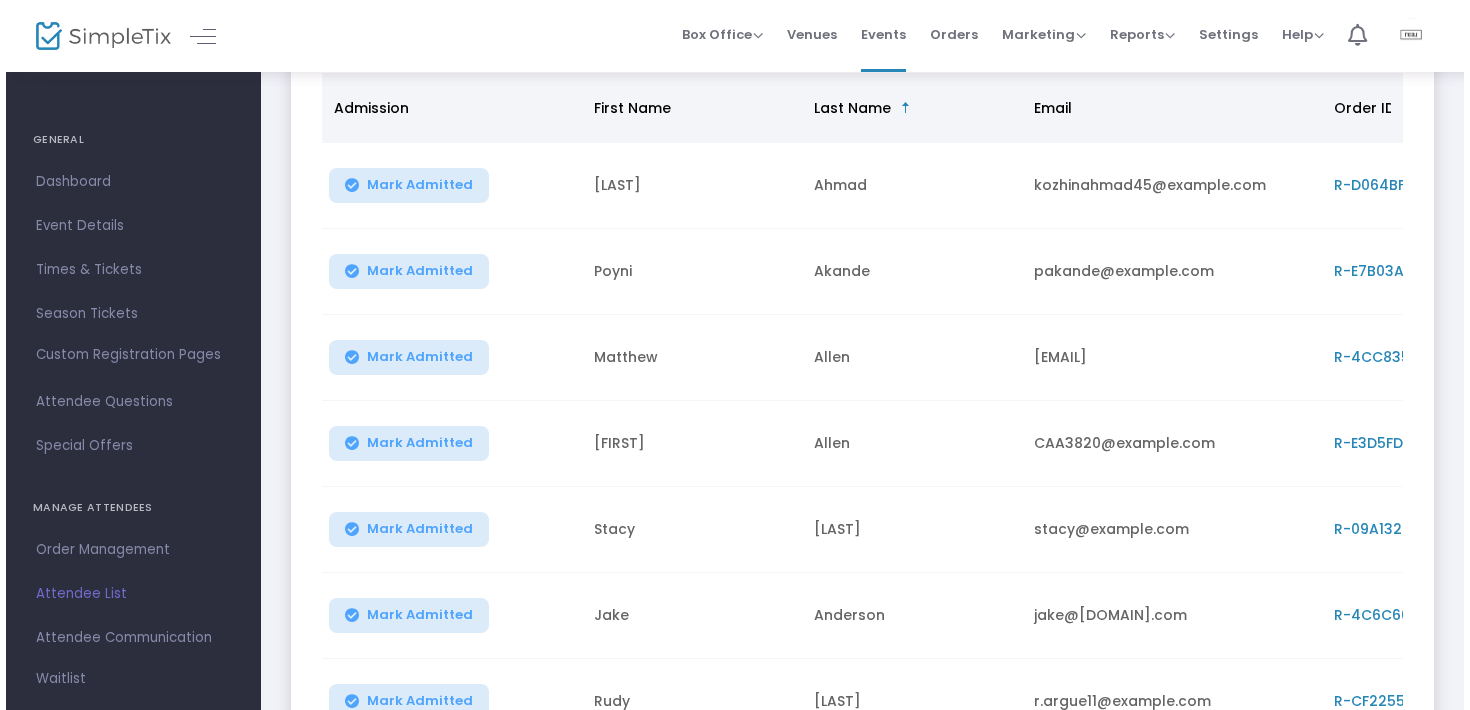 scroll, scrollTop: 0, scrollLeft: 0, axis: both 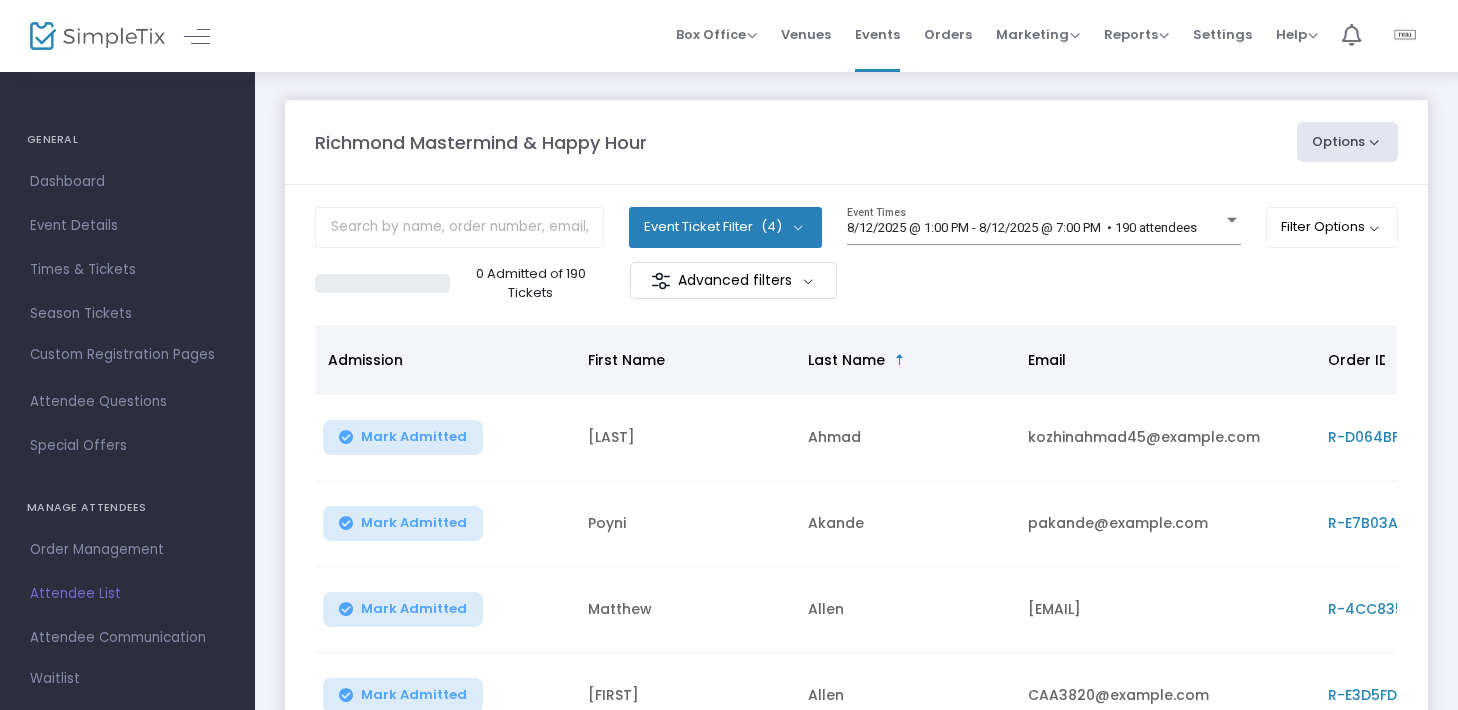 click on "0 Admitted of 190 Tickets   Advanced filters" 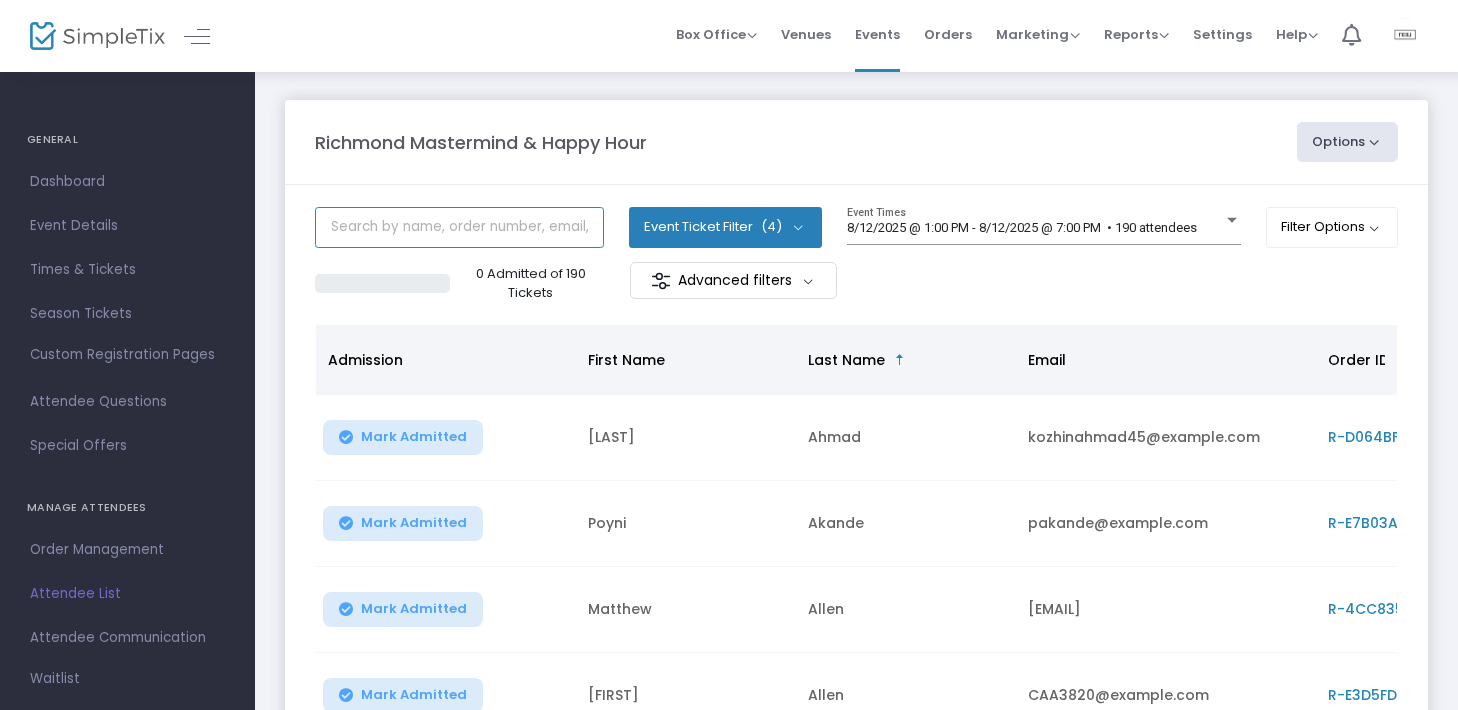 click 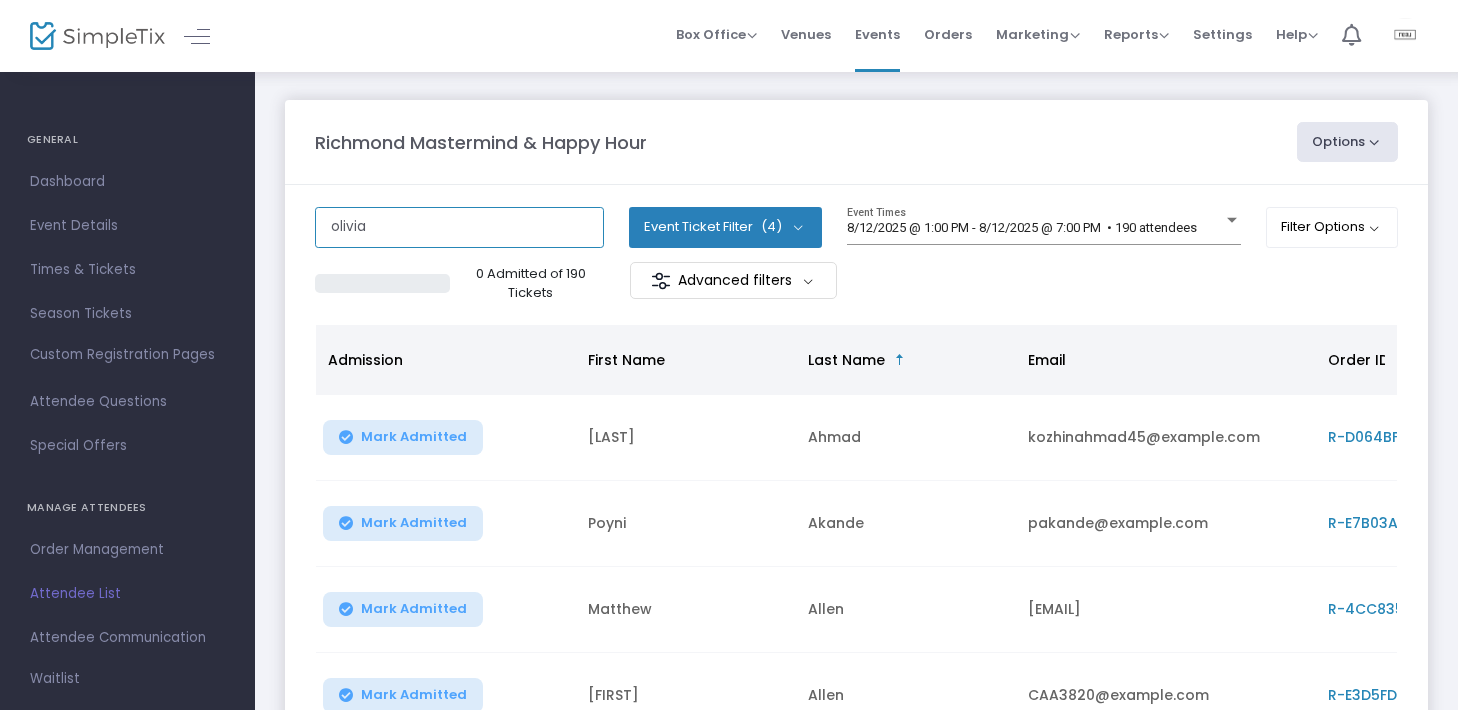 type on "olivia" 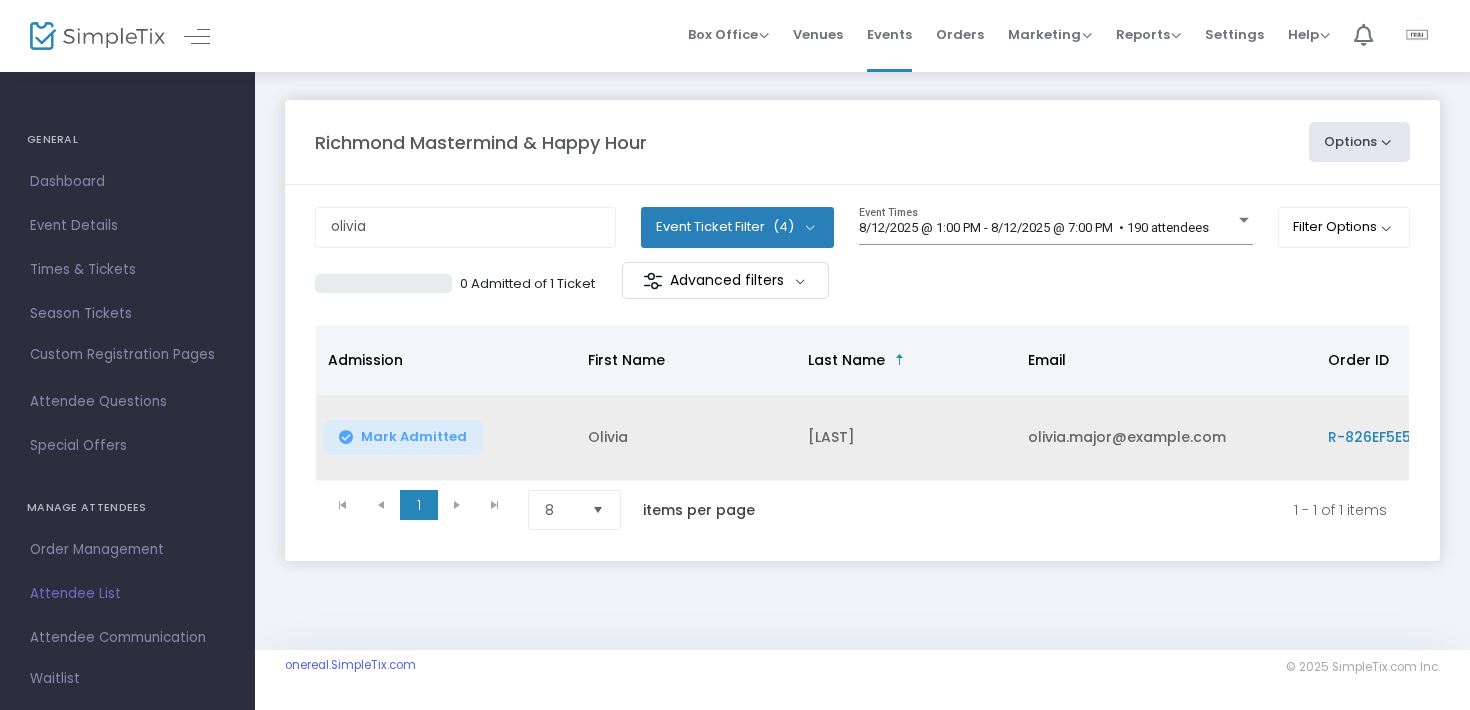 click on "R-826EF5E5-8" 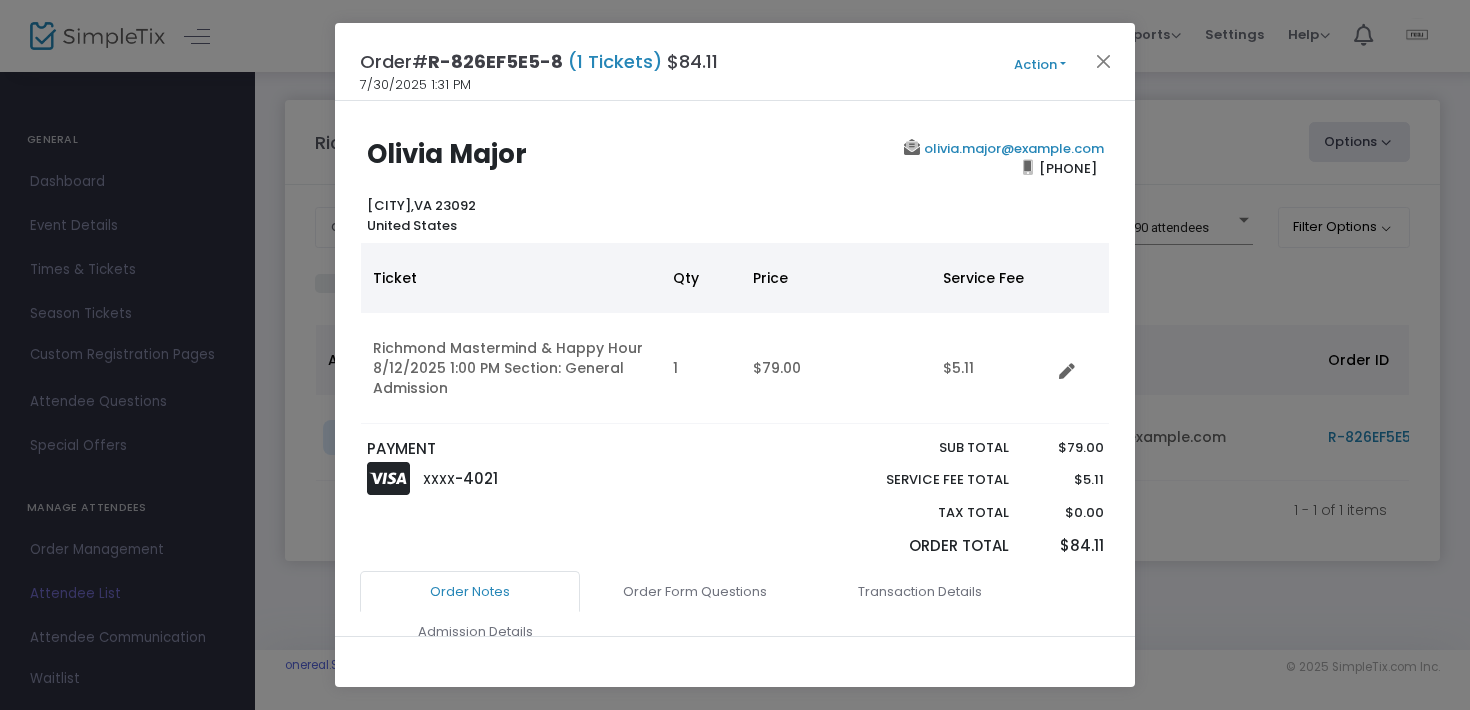 click on "Action" 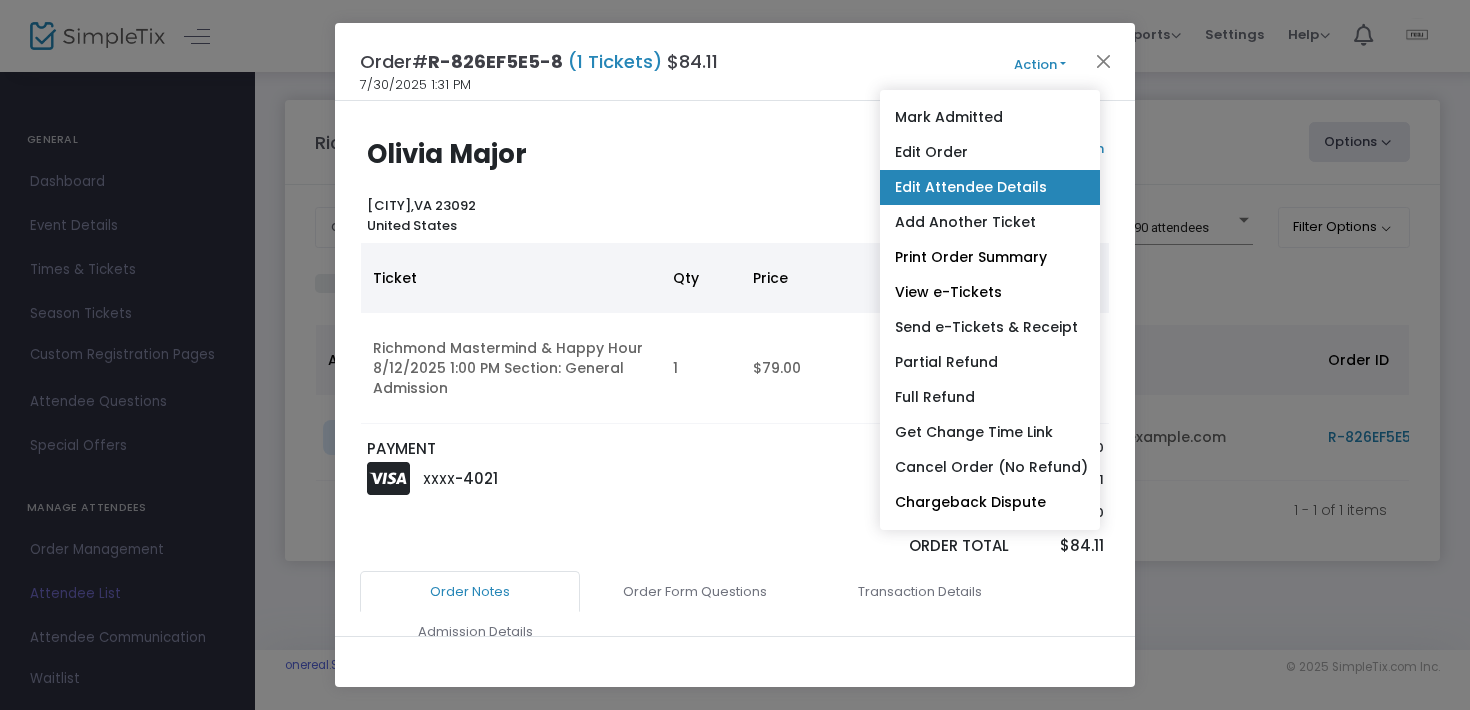 click on "Edit Attendee Details" 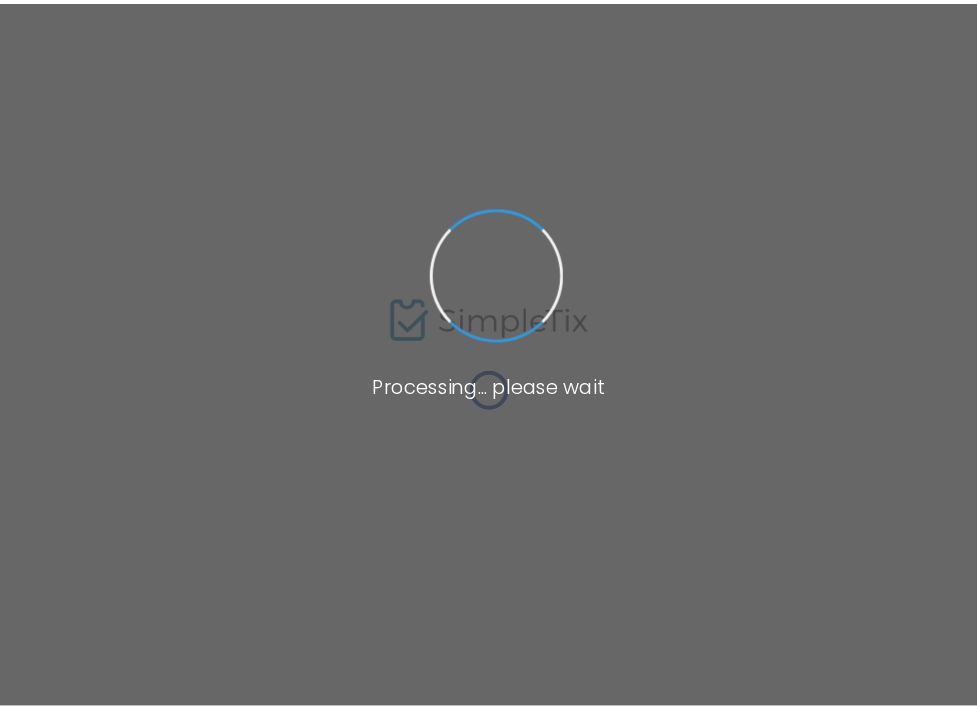 scroll, scrollTop: 0, scrollLeft: 0, axis: both 